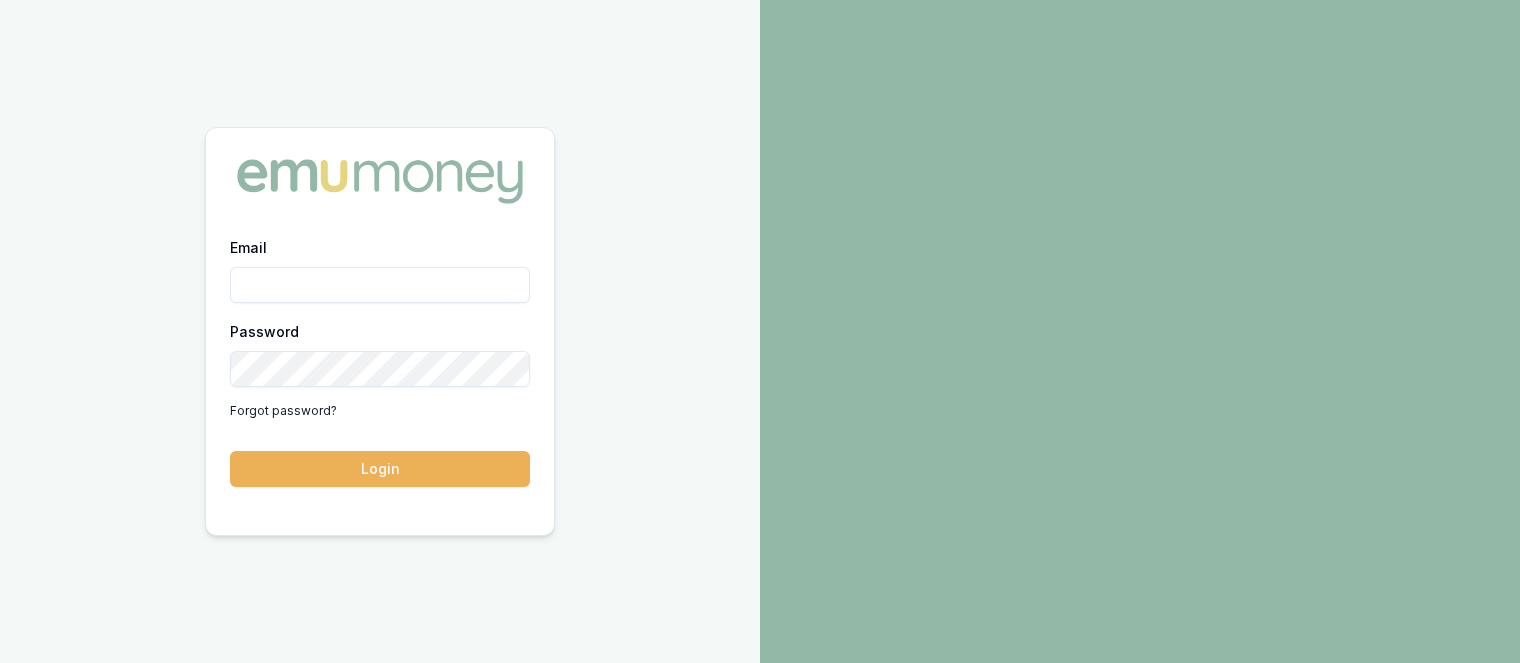 scroll, scrollTop: 0, scrollLeft: 0, axis: both 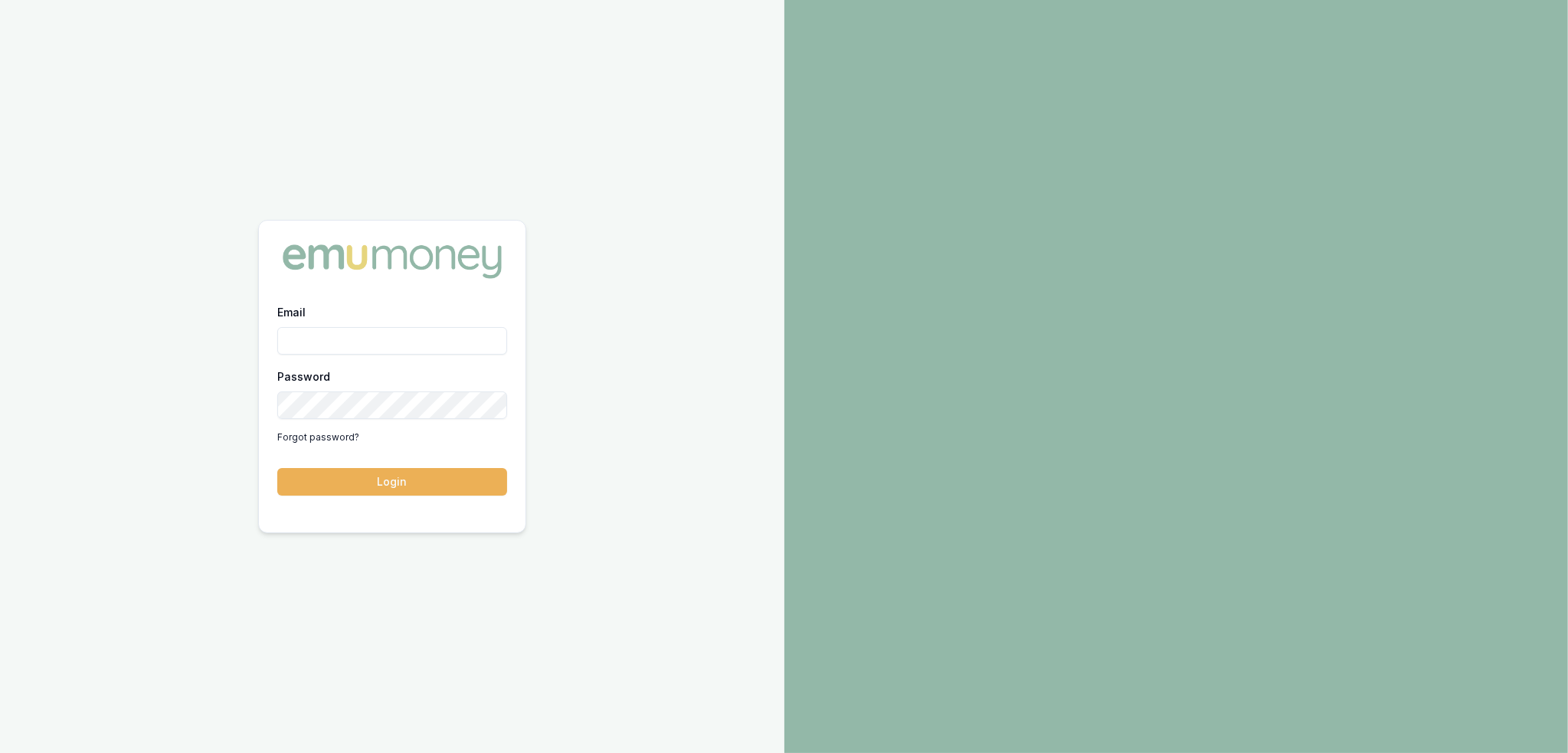 click on "Email" at bounding box center [392, 341] 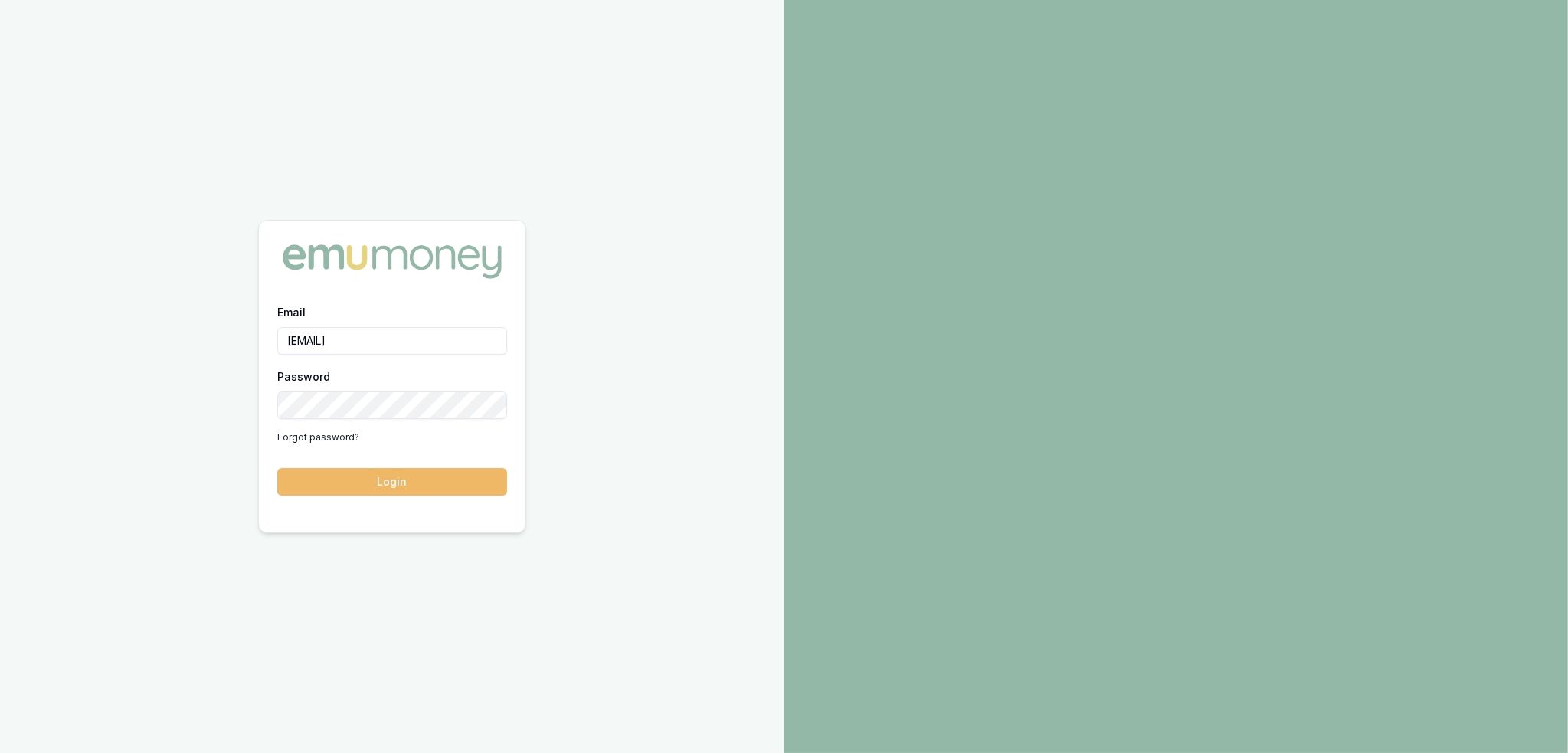 click on "Login" at bounding box center [392, 482] 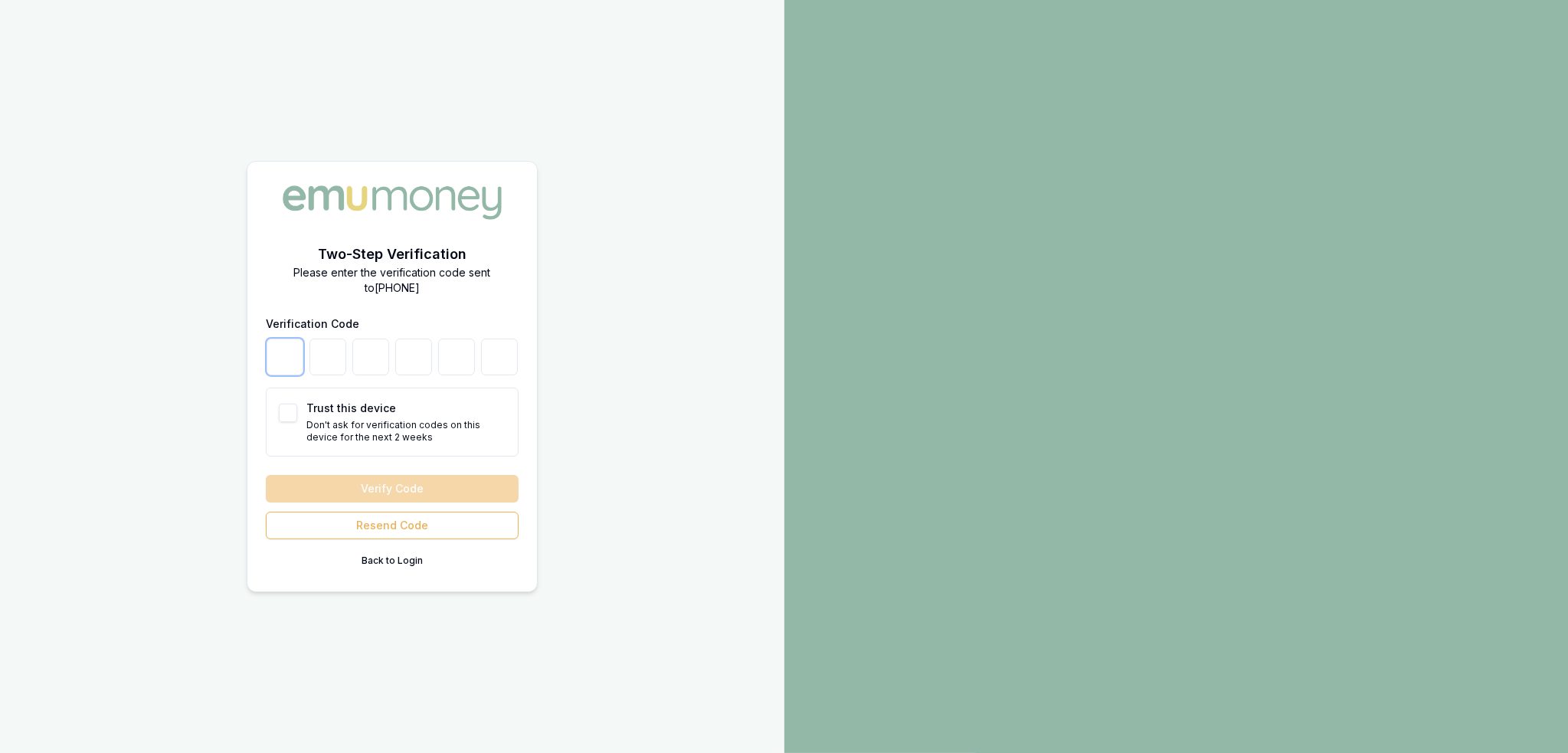 click at bounding box center (285, 357) 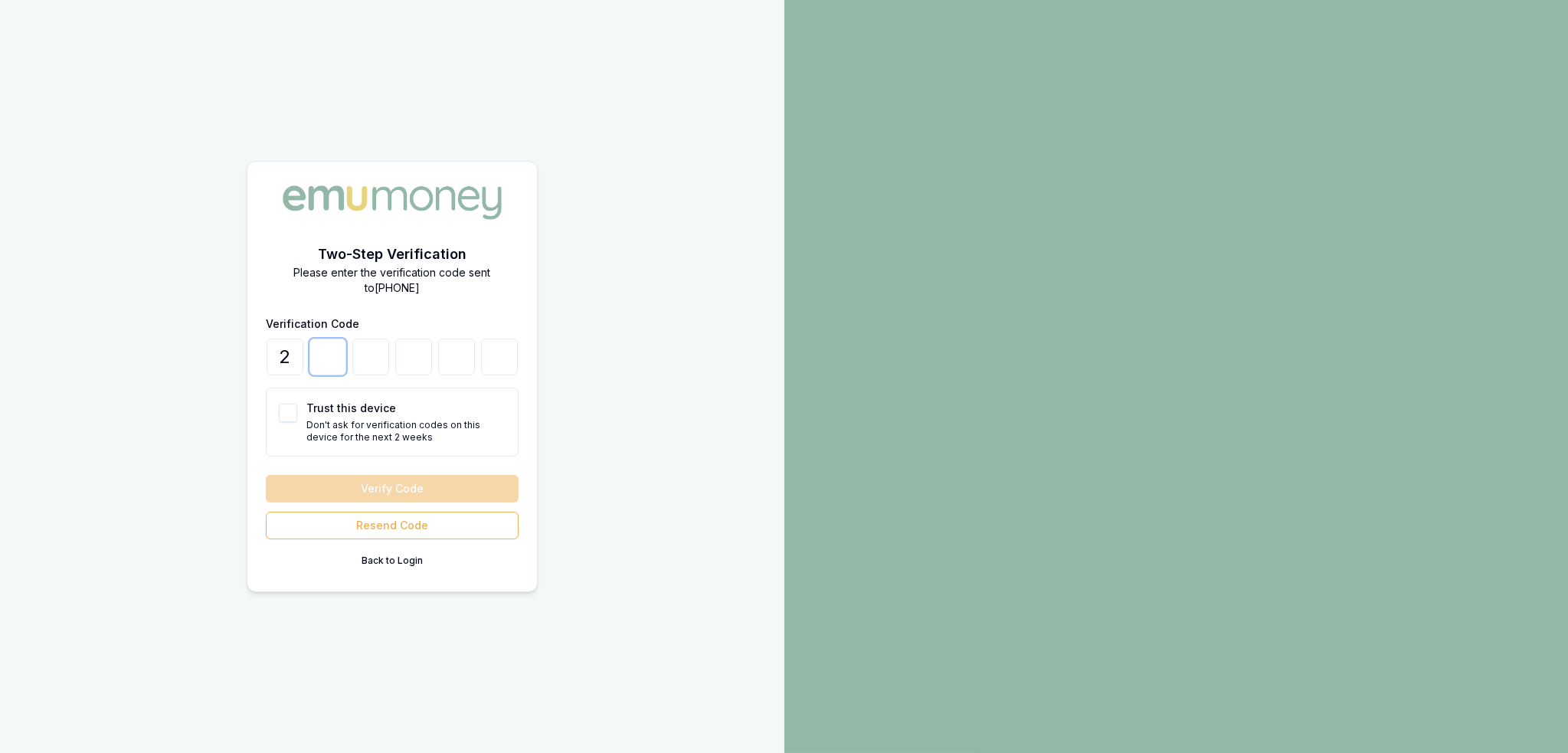 type on "3" 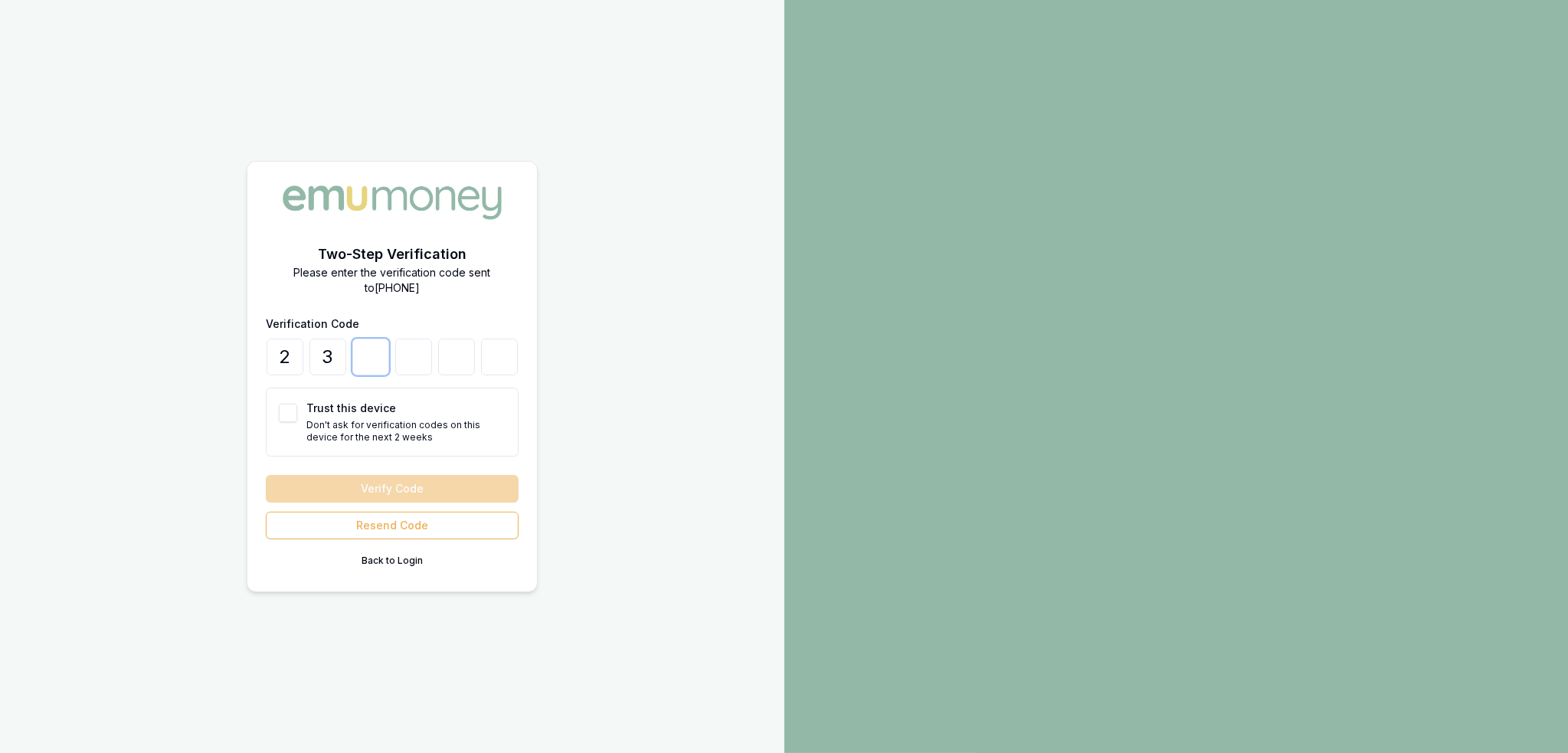 type on "2" 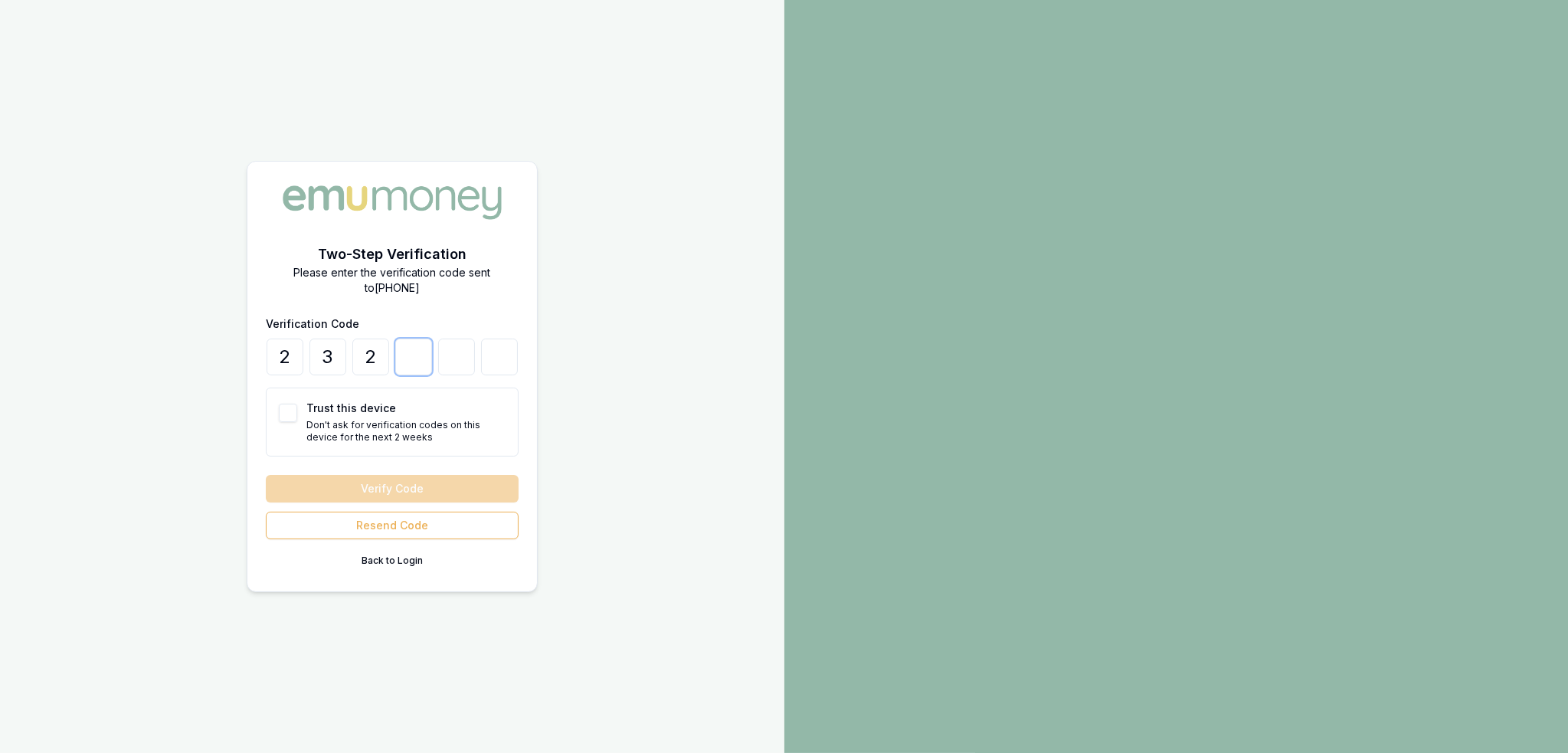 type on "4" 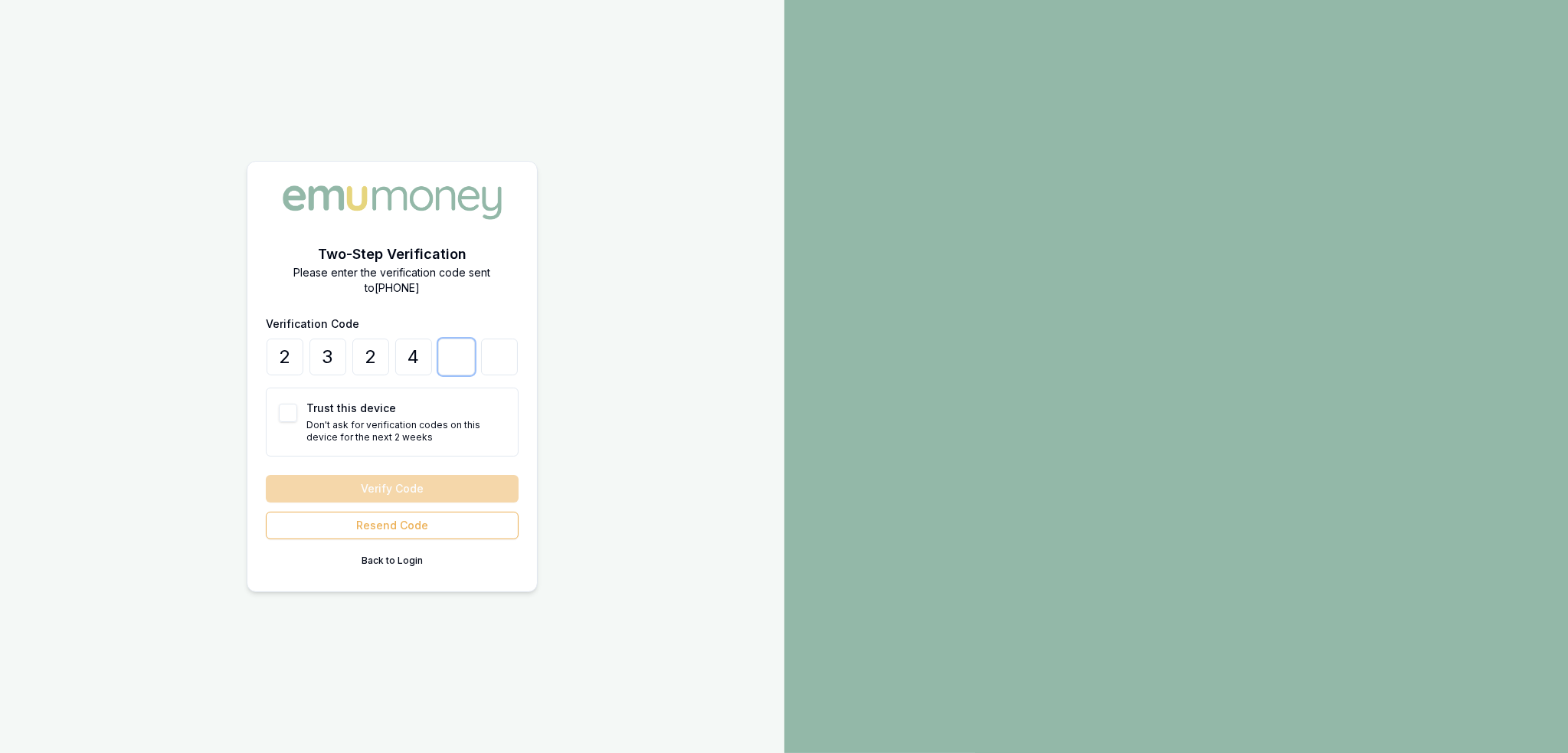 type on "3" 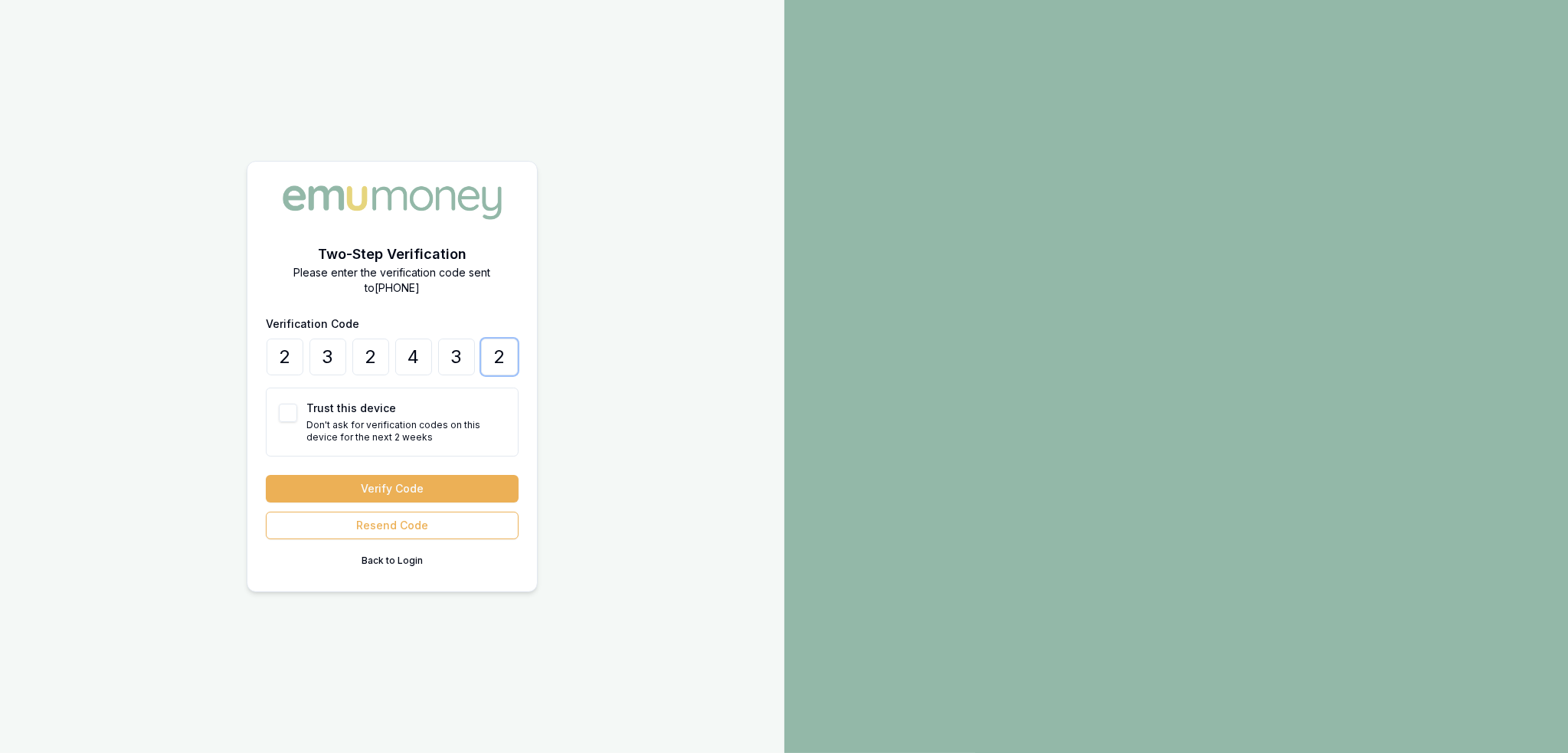 type on "2" 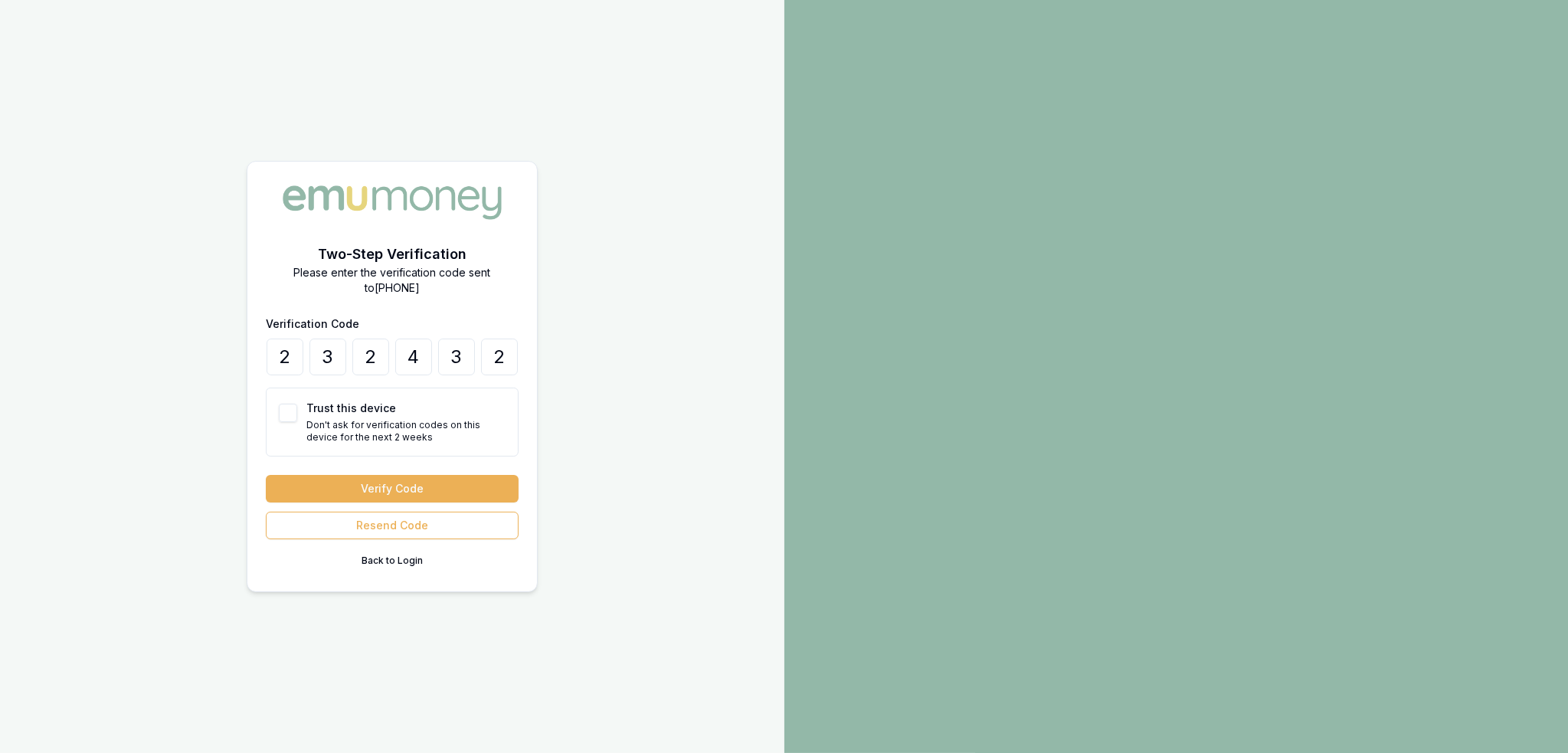 click on "Trust this device" at bounding box center (288, 413) 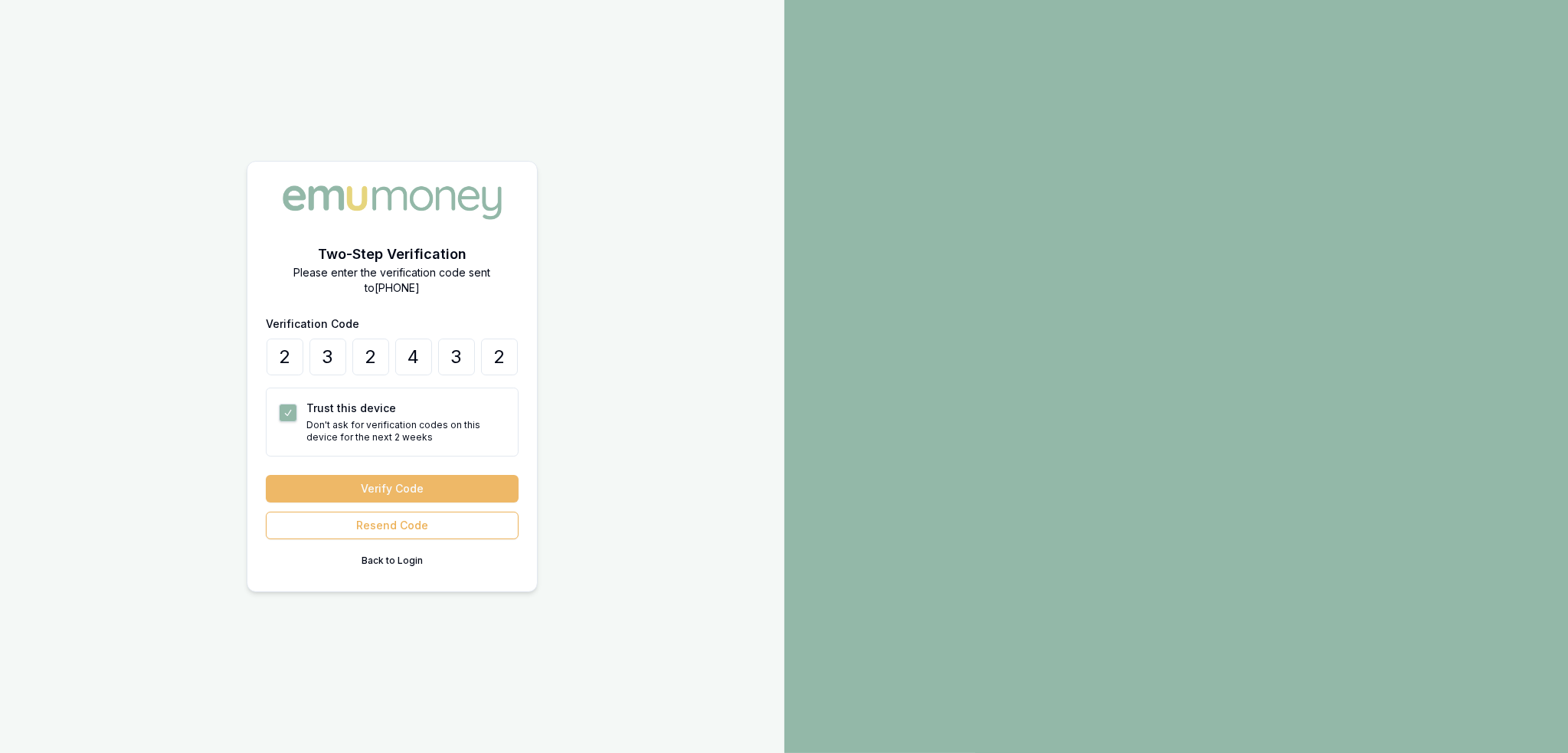 click on "Verify Code" at bounding box center (392, 489) 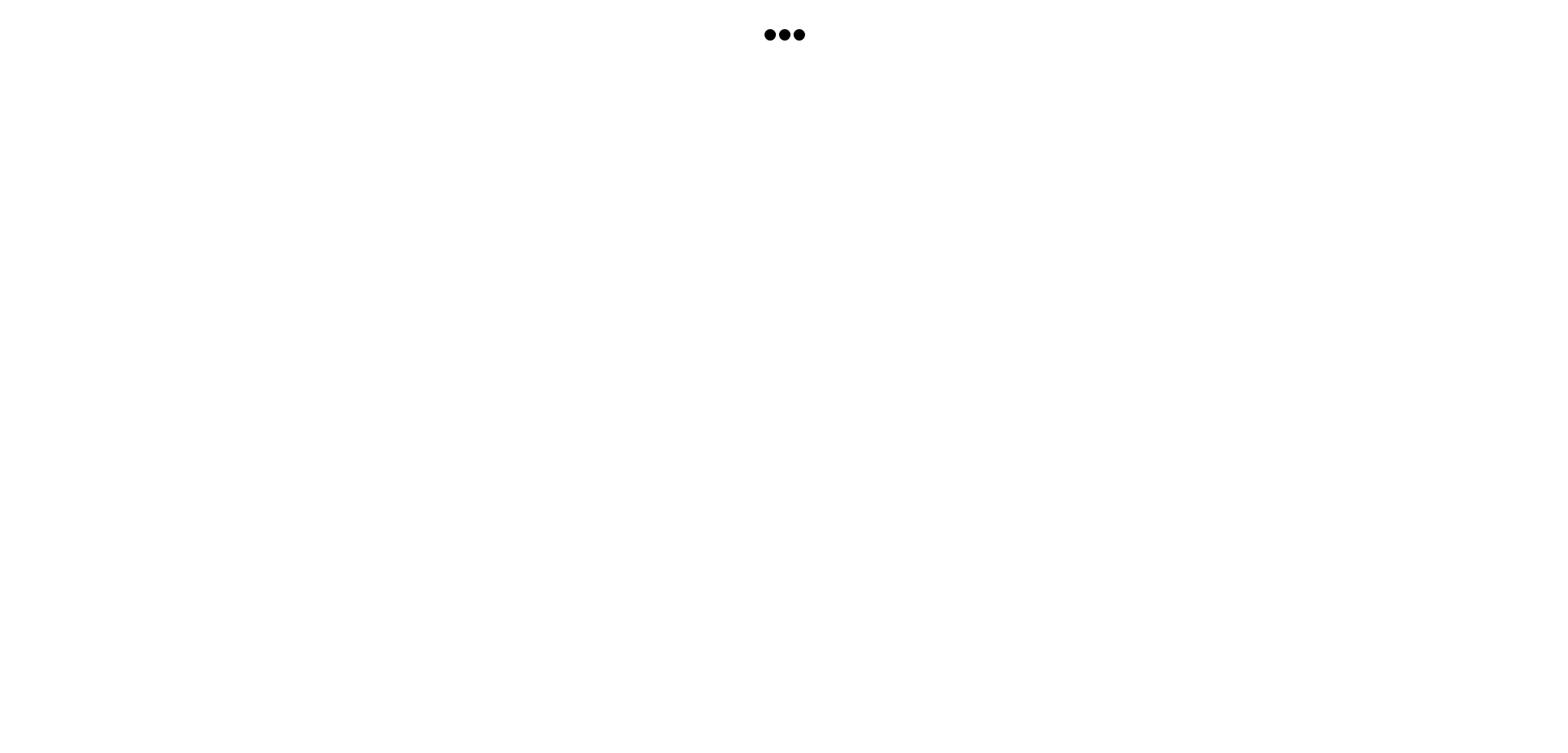 scroll, scrollTop: 0, scrollLeft: 0, axis: both 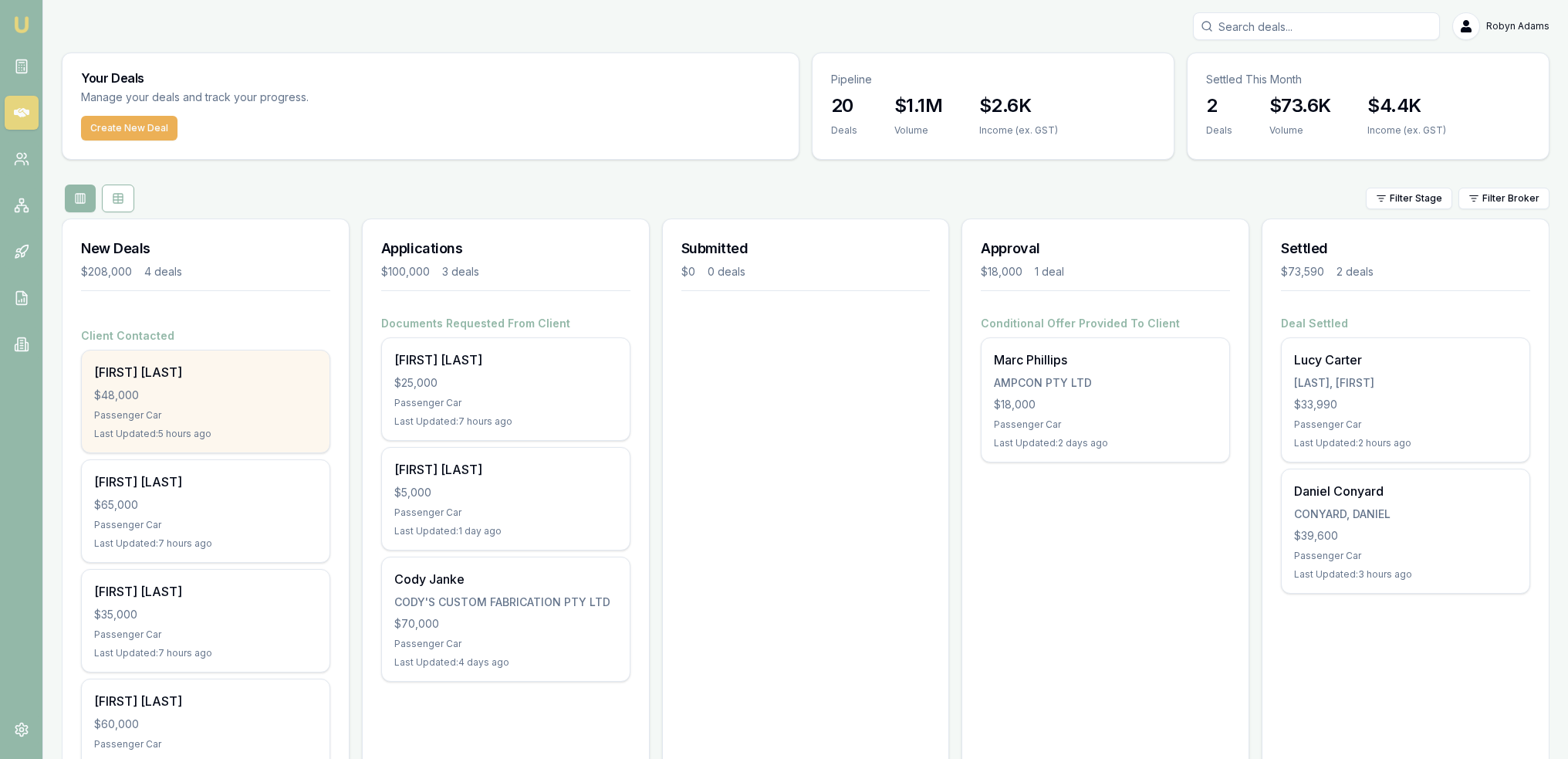 click on "$48,000" at bounding box center [205, 395] 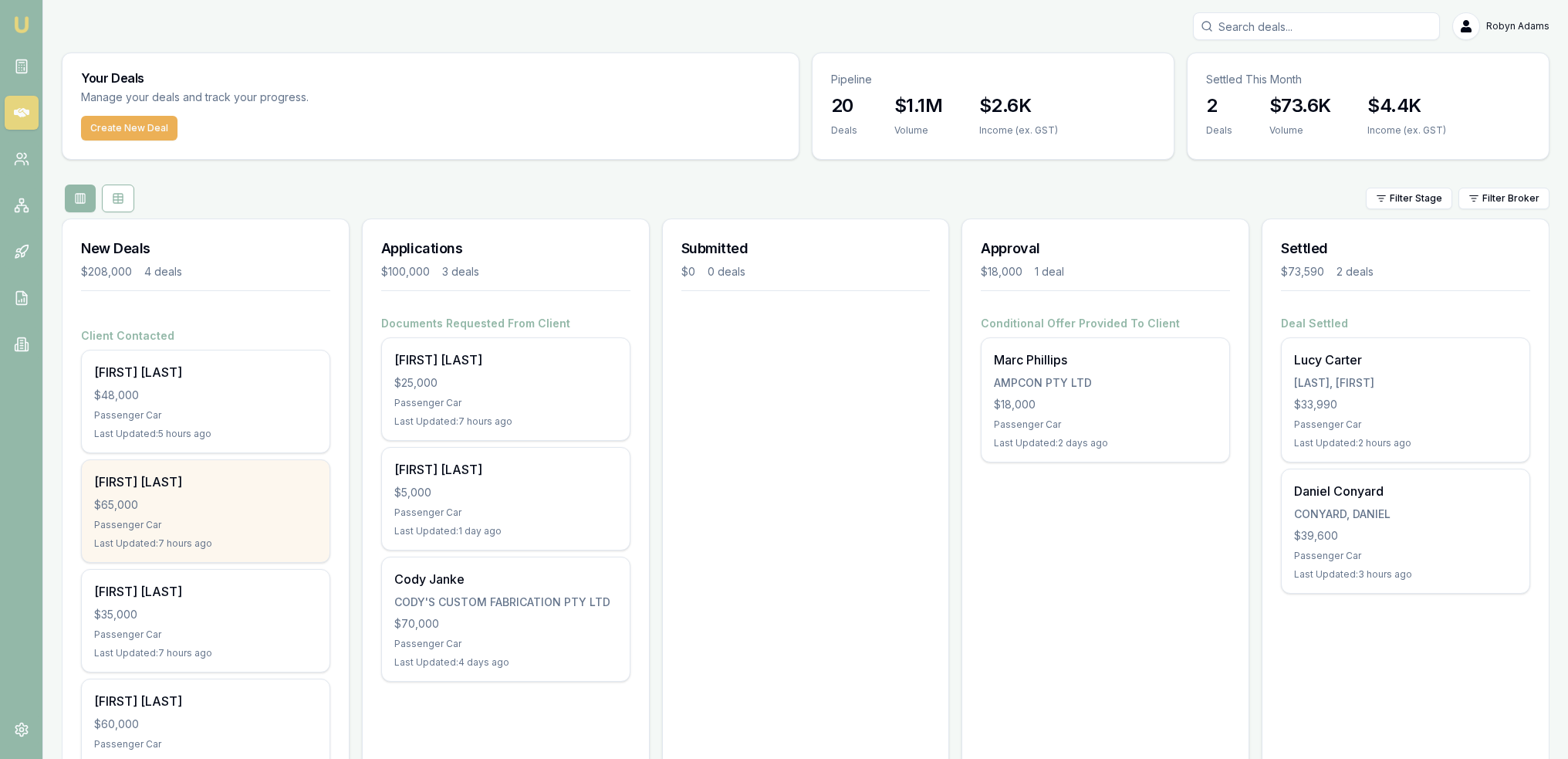 click on "Anh Luong $65,000 Passenger Car Last Updated:  7 hours ago" at bounding box center (205, 511) 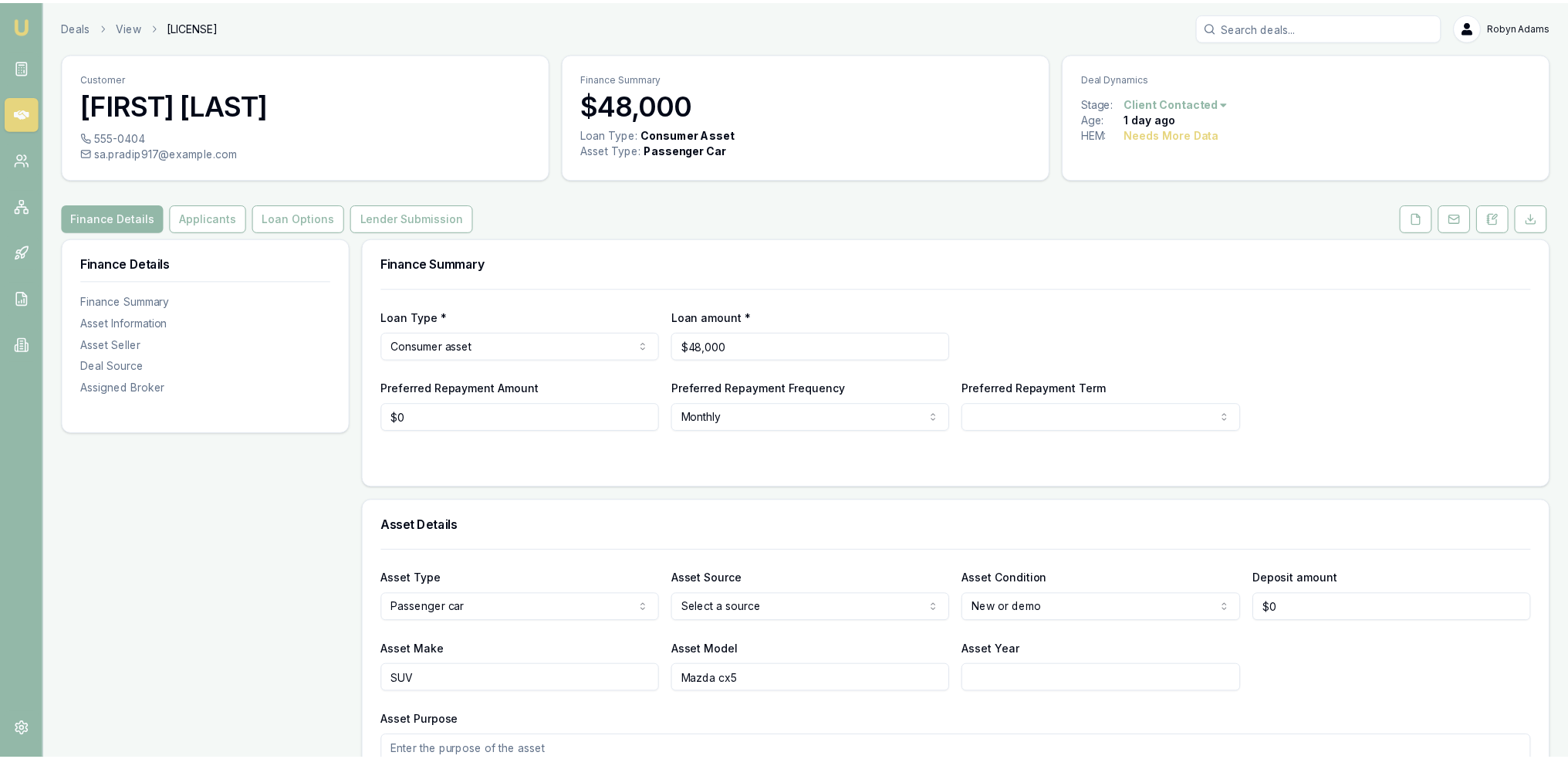 scroll, scrollTop: 0, scrollLeft: 0, axis: both 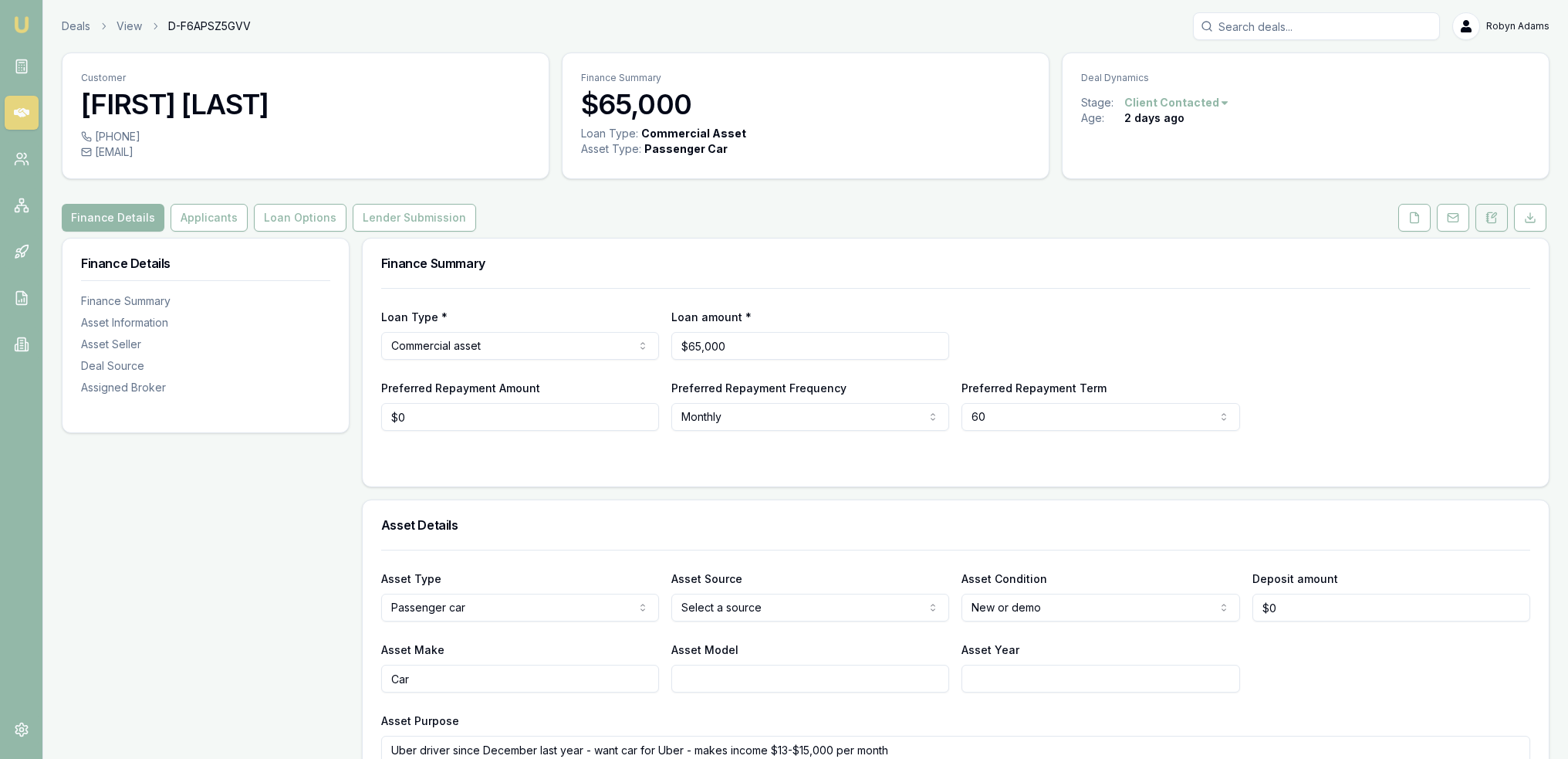 click at bounding box center [1492, 218] 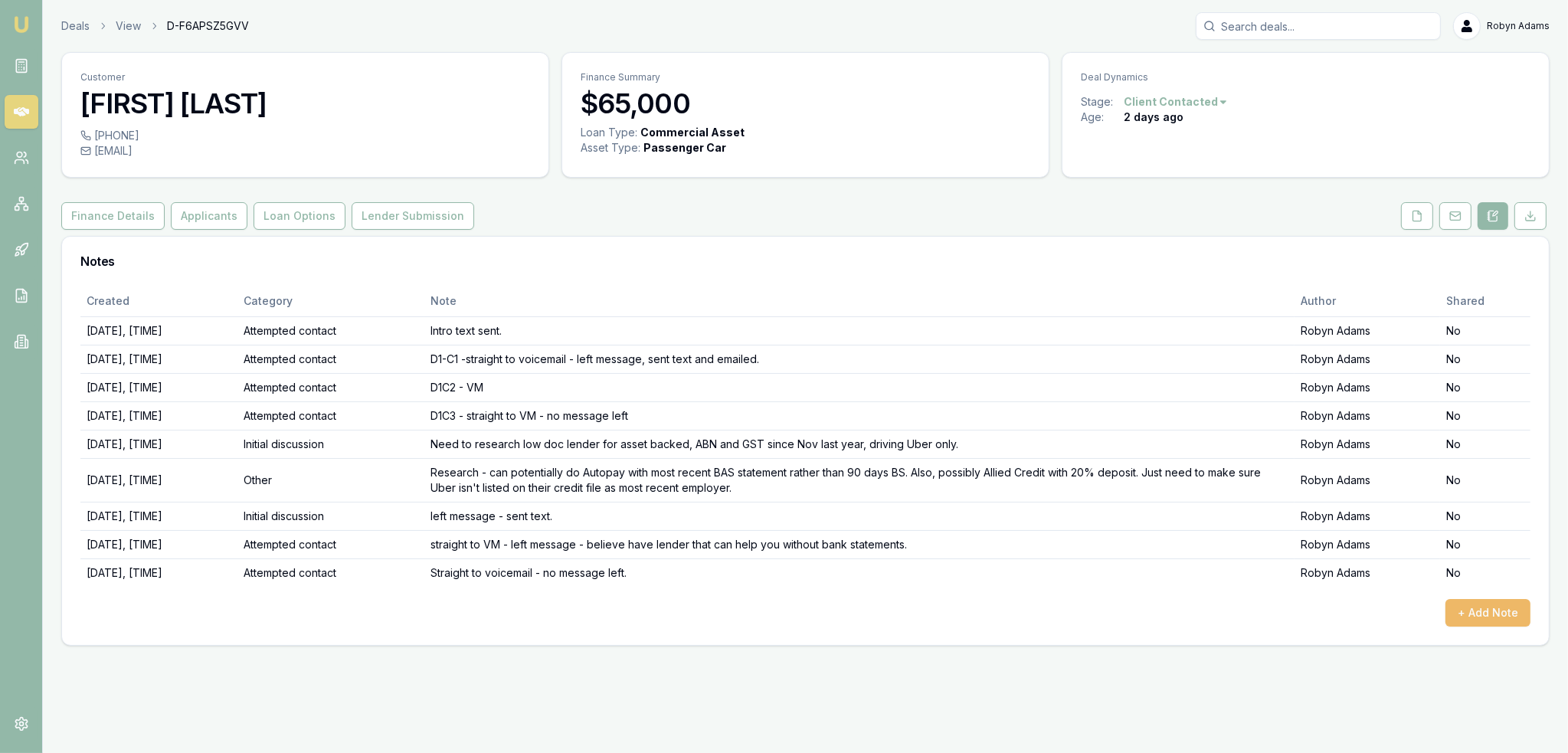 click on "+ Add Note" at bounding box center (1488, 613) 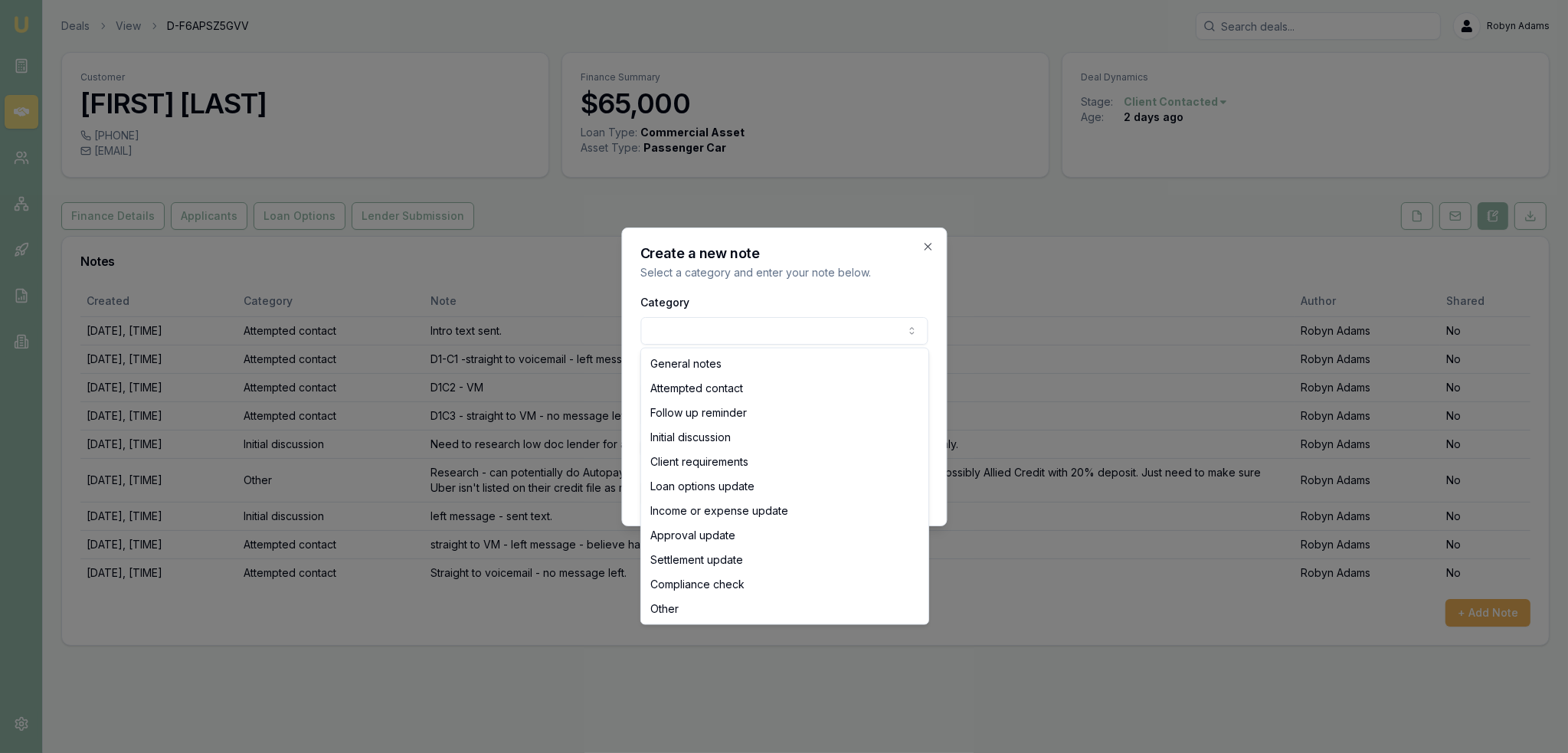 click on "Emu Broker Deals View D-F6APSZ5GVV Robyn Adams Toggle Menu Customer Anh Luong 0402380917 vb77@optusnet.com.au Finance Summary $65,000 Loan Type: Commercial Asset Asset Type : Passenger Car Deal Dynamics Stage: Client Contacted Age: 2 days ago Finance Details Applicants Loan Options Lender Submission Notes Created Category Note Author Shared 06/08/2025, 08:28:52 Attempted contact Intro text sent.  Robyn Adams No 06/08/2025, 09:10:27 Attempted contact D1-C1 -straight to voicemail - left message, sent text and emailed.  Robyn Adams No 06/08/2025, 10:45:11 Attempted contact D1C2 - VM Robyn Adams No 06/08/2025, 12:14:06 Attempted contact D1C3 - straight to VM - no message left Robyn Adams No 06/08/2025, 17:06:13 Initial discussion Need to research low doc lender for asset backed, ABN and GST since Nov last year, driving Uber only.  Robyn Adams No 06/08/2025, 17:39:12 Other Robyn Adams No 06/08/2025, 17:39:25 Initial discussion left  message - sent text.  Robyn Adams No 07/08/2025, 12:42:32 Attempted contact No No" at bounding box center [784, 376] 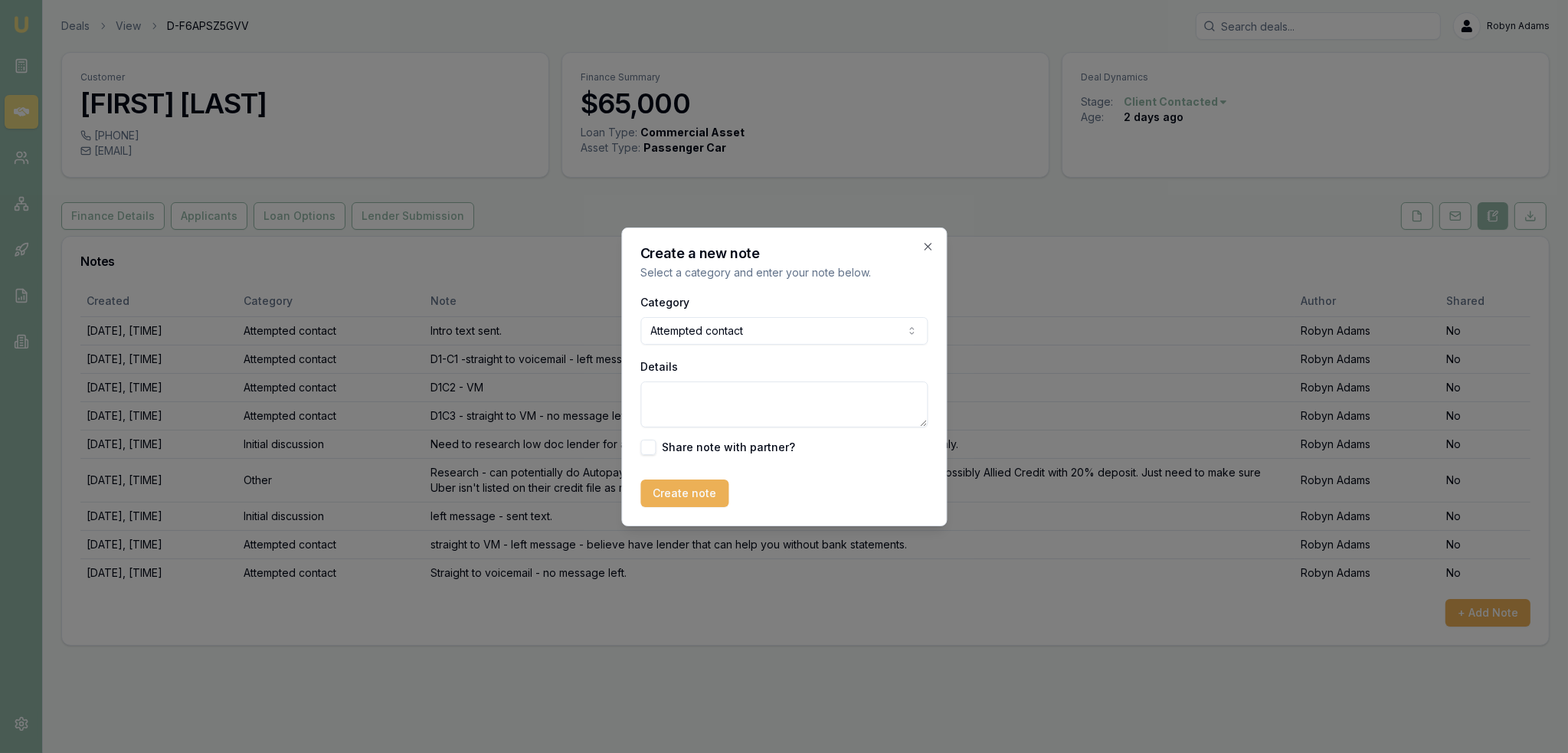 click on "Details" at bounding box center [784, 404] 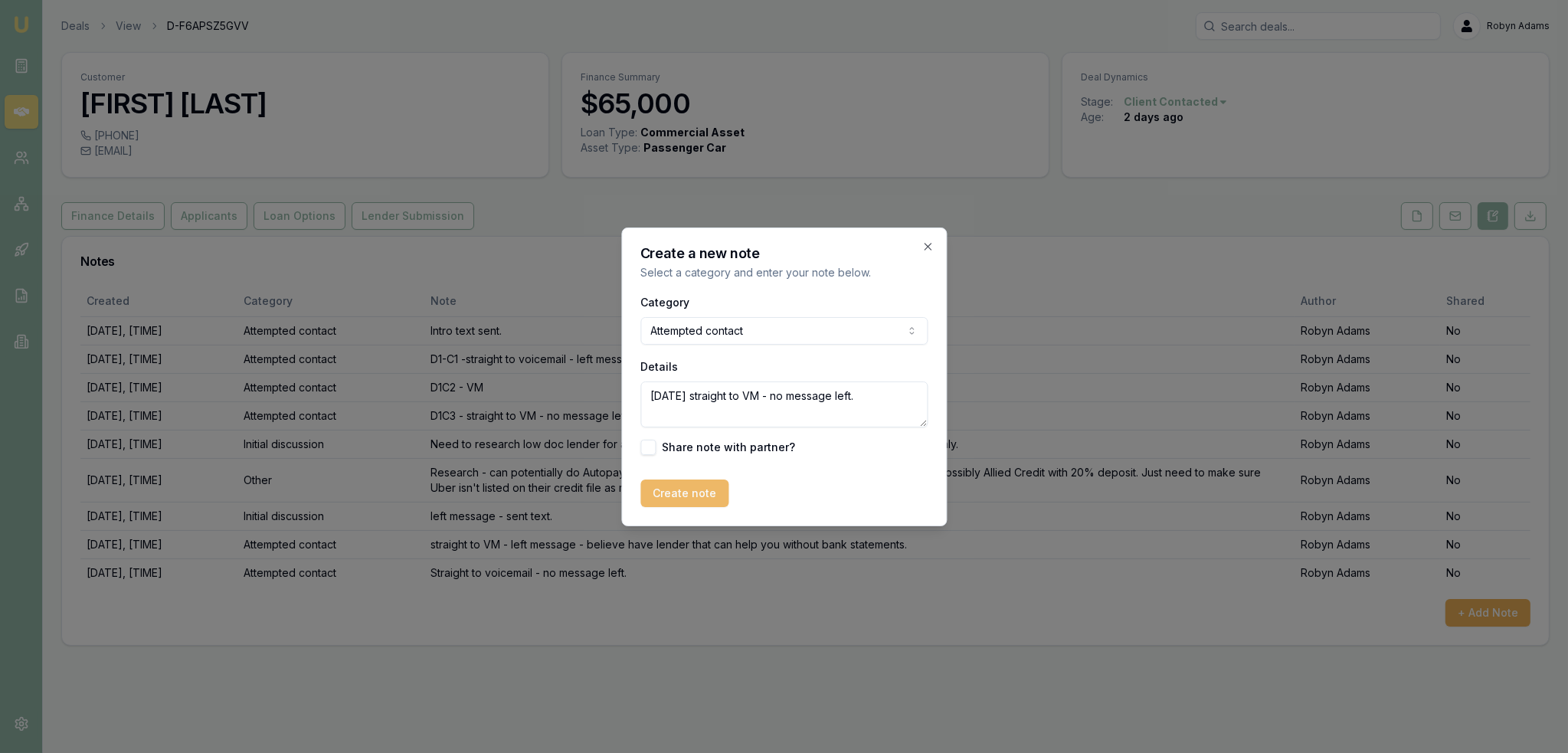 type on "8/8 straight to VM - no message left." 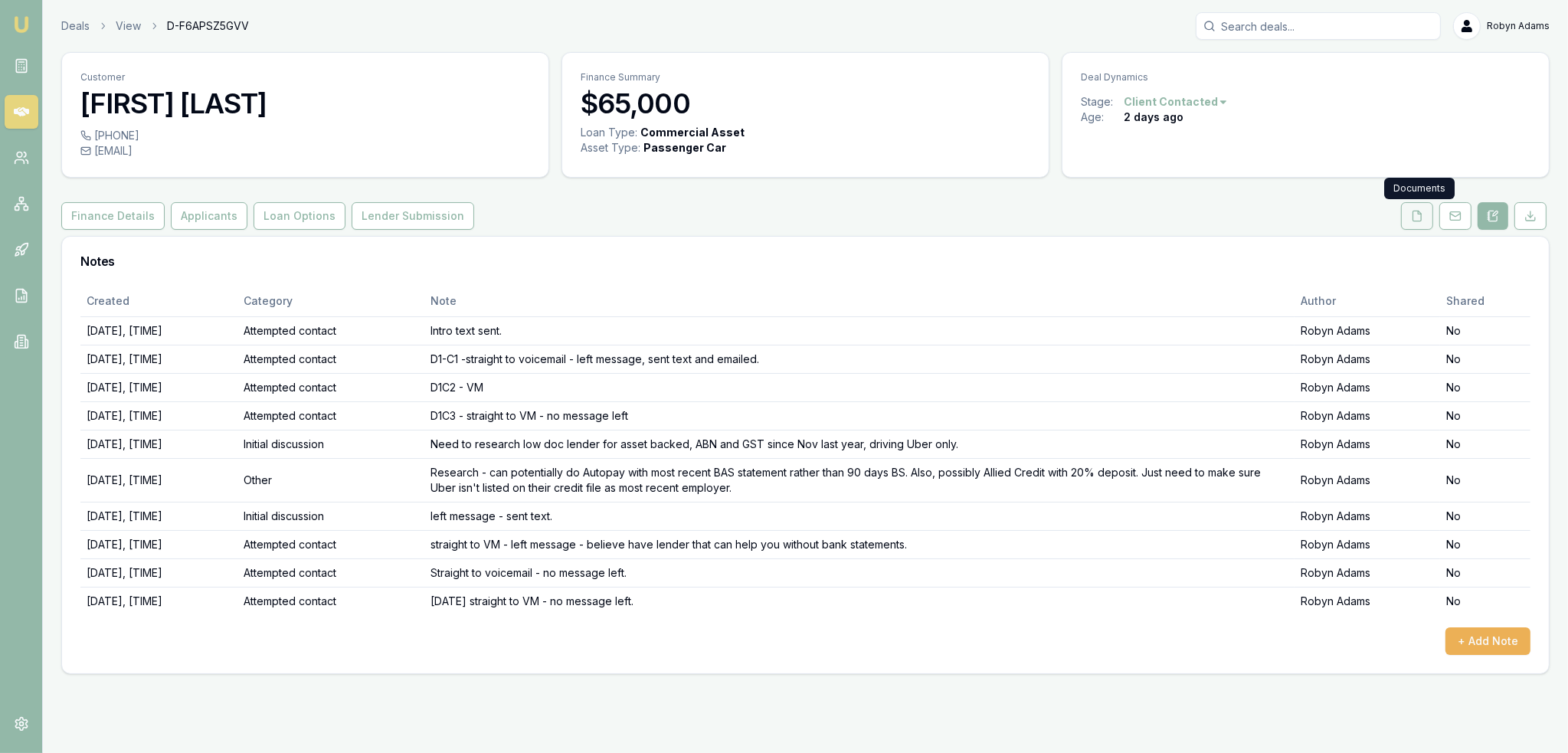 click 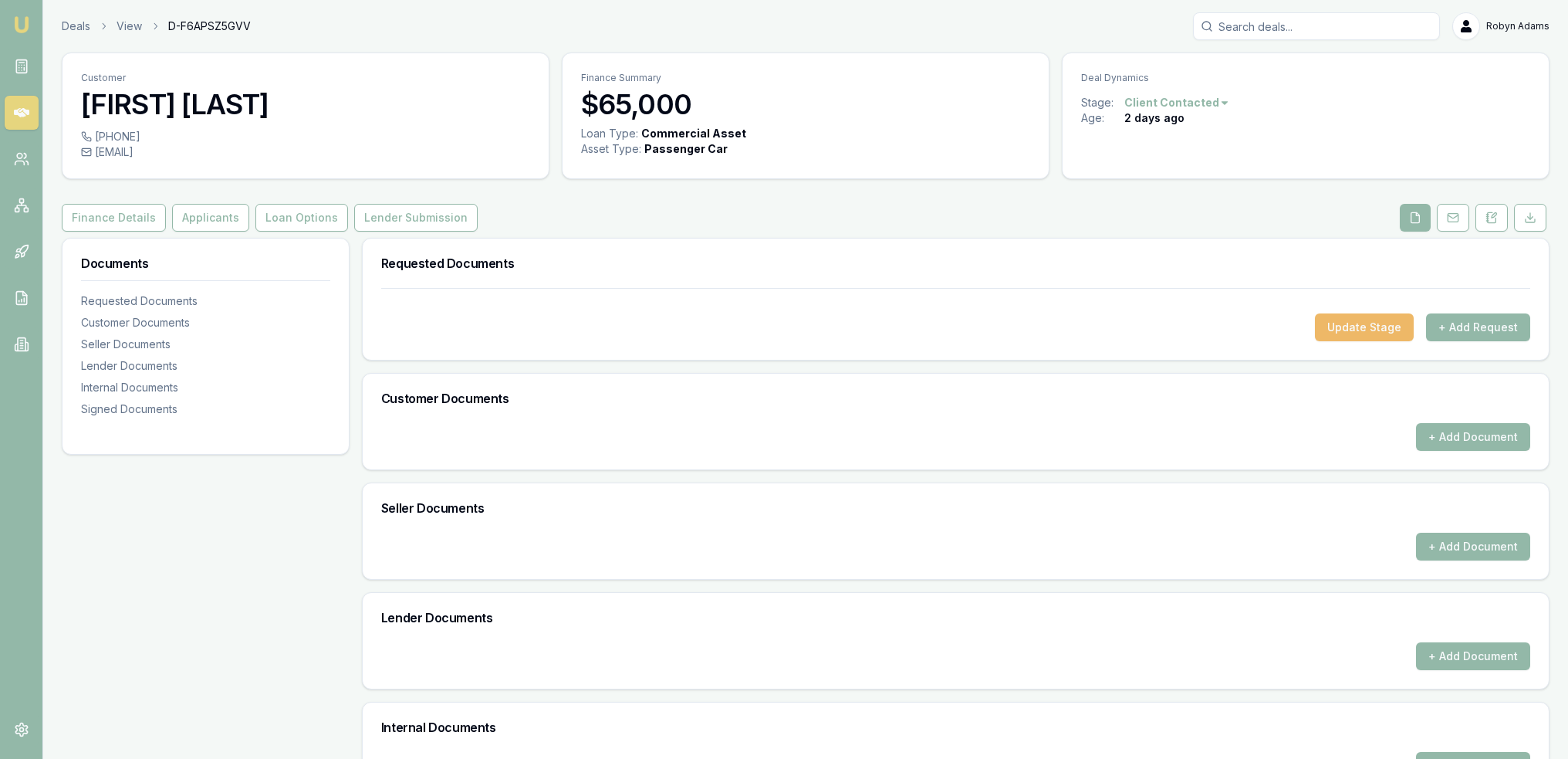 click on "Update Stage" at bounding box center [1364, 327] 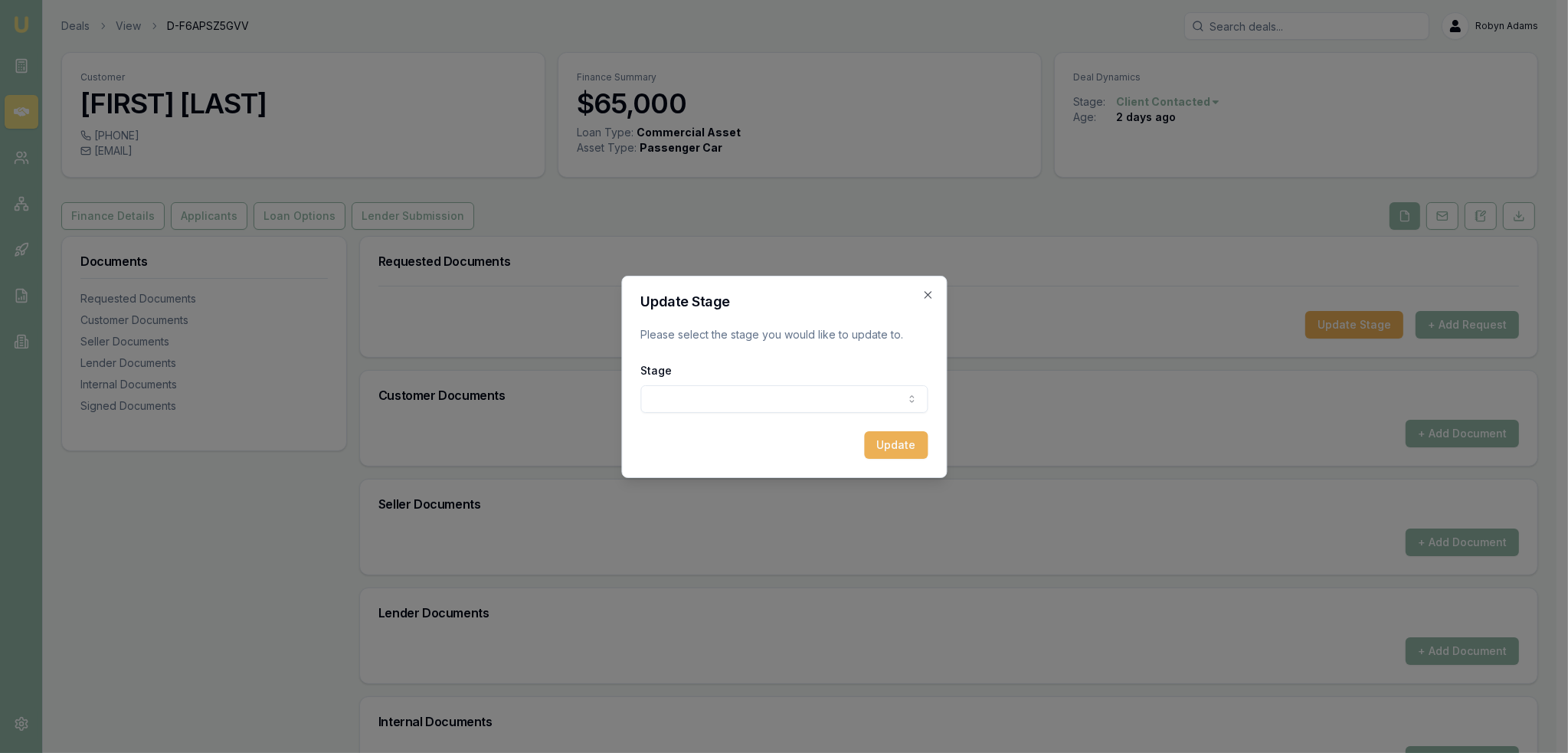click on "Emu Broker Deals View D-F6APSZ5GVV Robyn Adams Toggle Menu Customer Anh Luong 0402380917 vb77@optusnet.com.au Finance Summary $65,000 Loan Type: Commercial Asset Asset Type : Passenger Car Deal Dynamics Stage: Client Contacted Age: 2 days ago Finance Details Applicants Loan Options Lender Submission Documents Requested Documents Customer Documents Seller Documents Lender Documents Internal Documents Signed Documents Requested Documents Update Stage + Add Request Customer Documents + Add Document Seller Documents + Add Document Lender Documents + Add Document Internal Documents + Add Document Signed Documents + Add Document
Update Stage Please select the stage you would like to update to. Stage  New lead created Client contacted Documents requested from client Documents received from client Update Close" at bounding box center (778, 376) 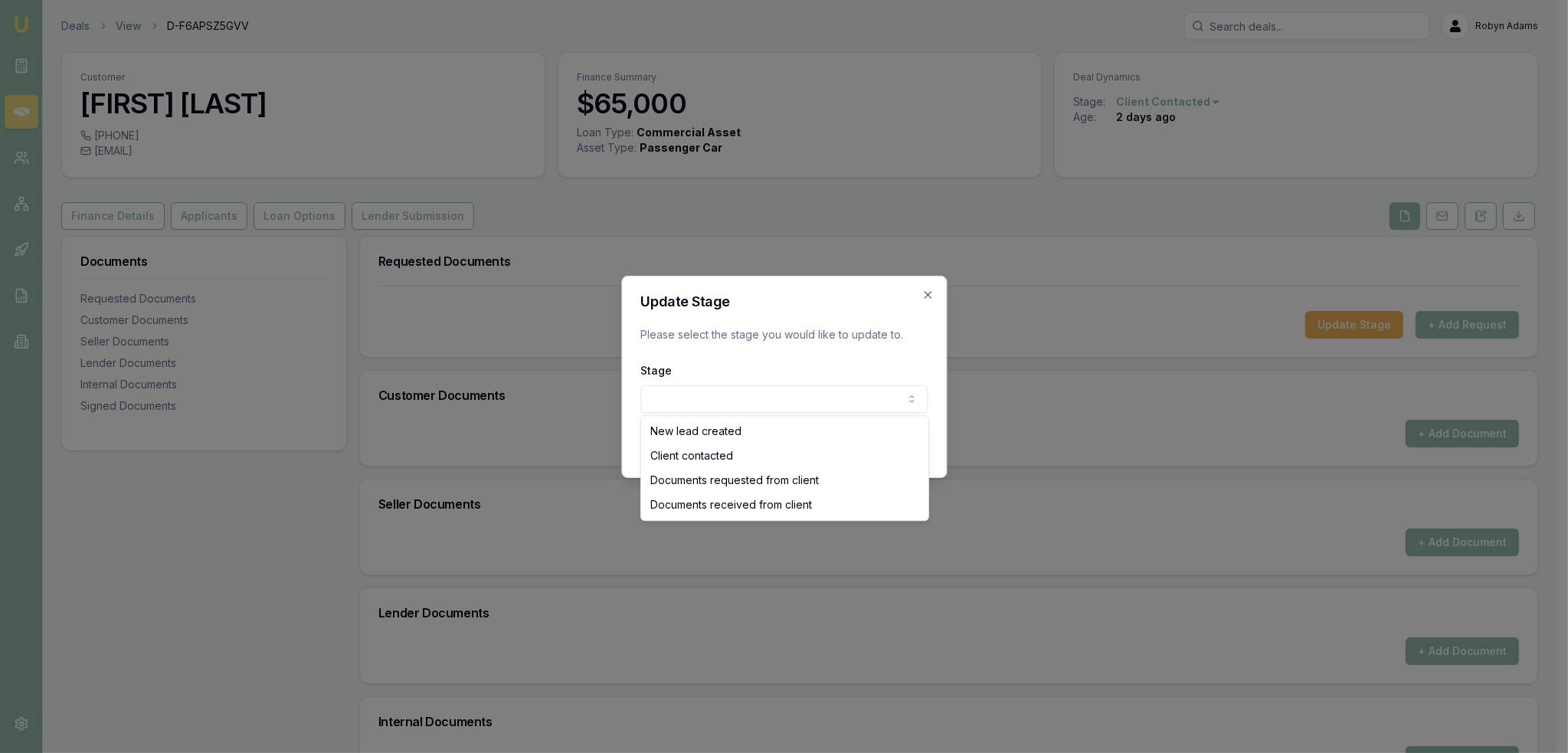 select on "CLIENT_CONTACTED" 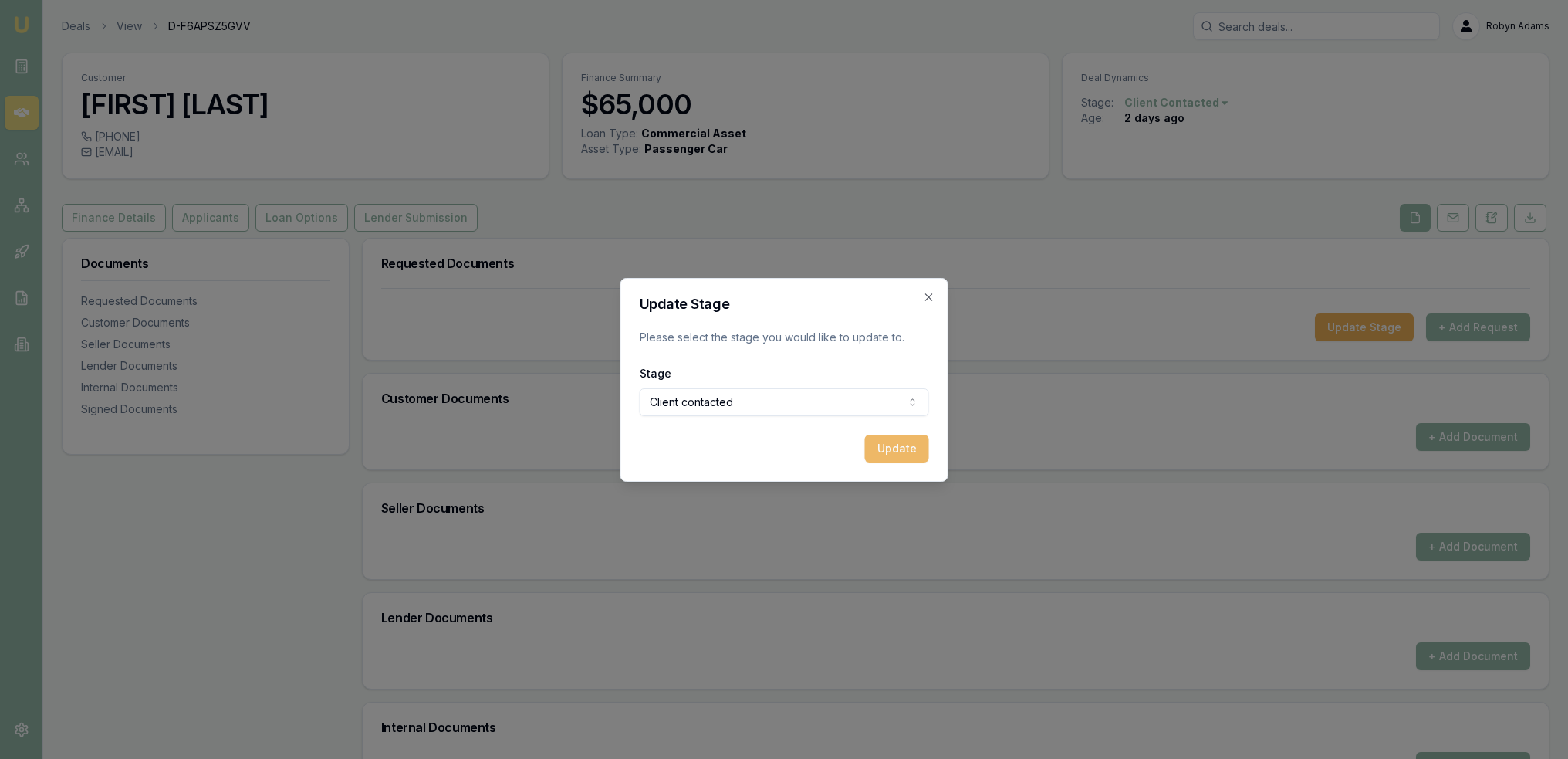 click on "Update" at bounding box center (897, 449) 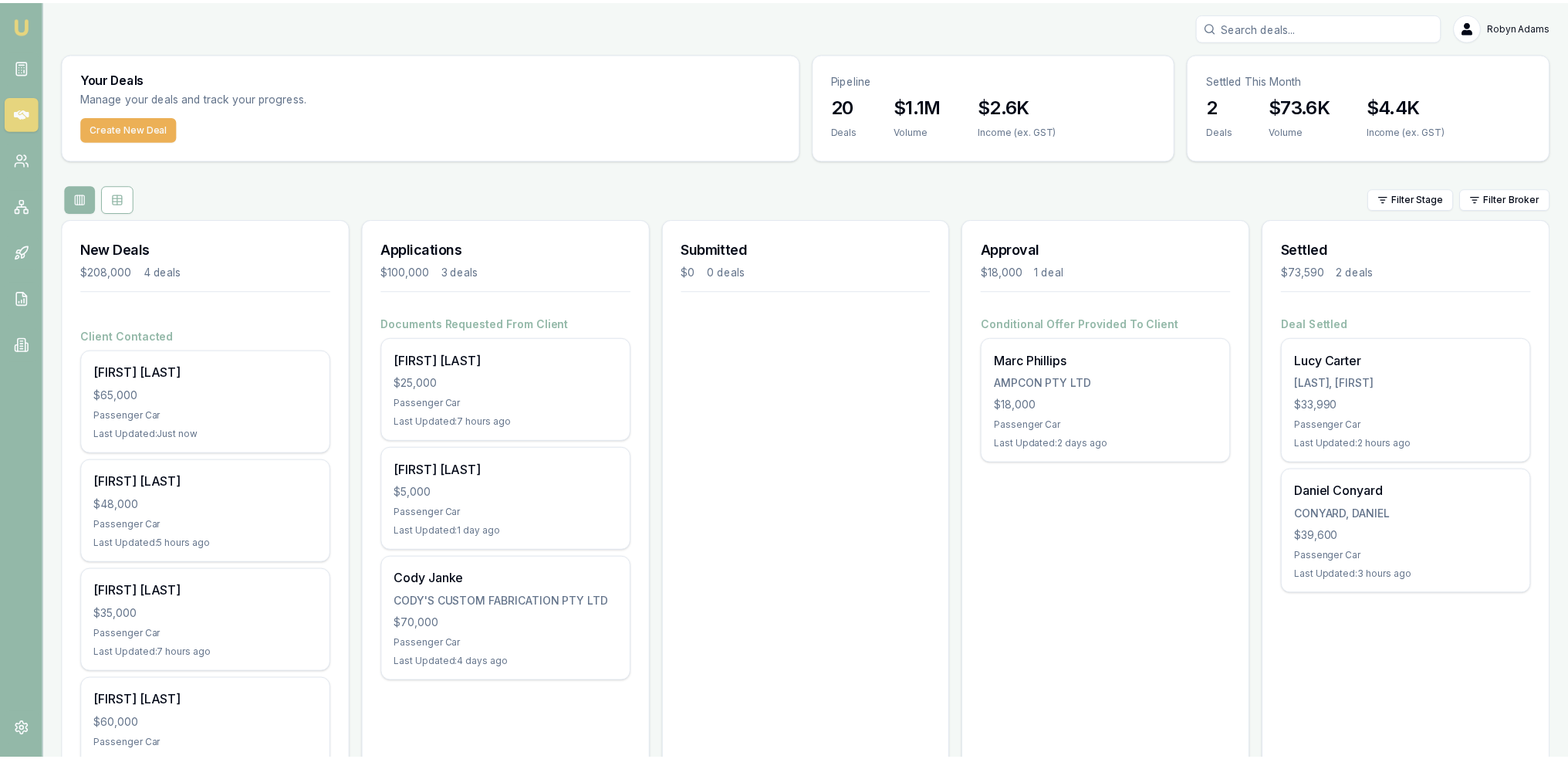 scroll, scrollTop: 0, scrollLeft: 0, axis: both 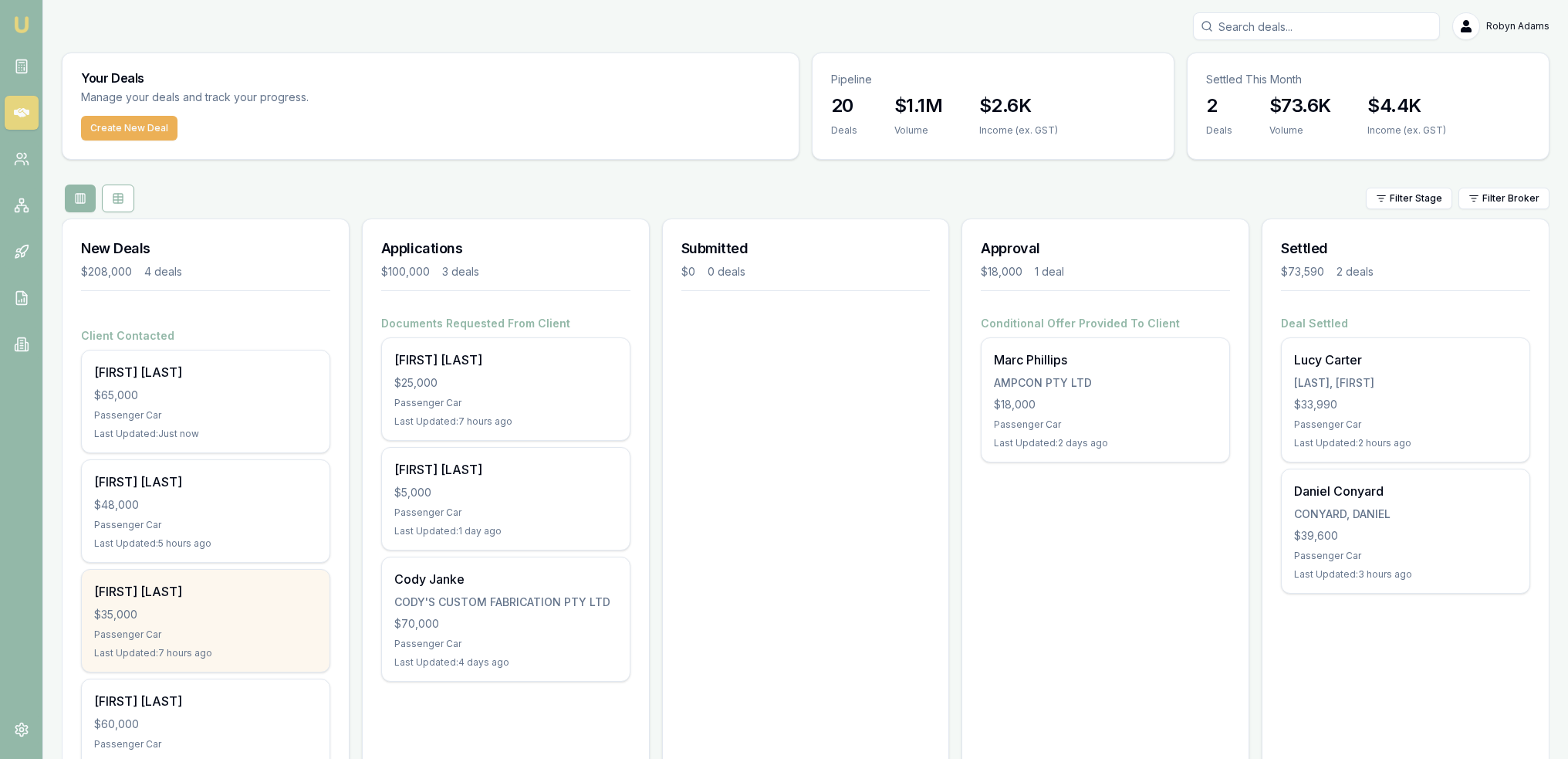 click on "$35,000" at bounding box center (205, 615) 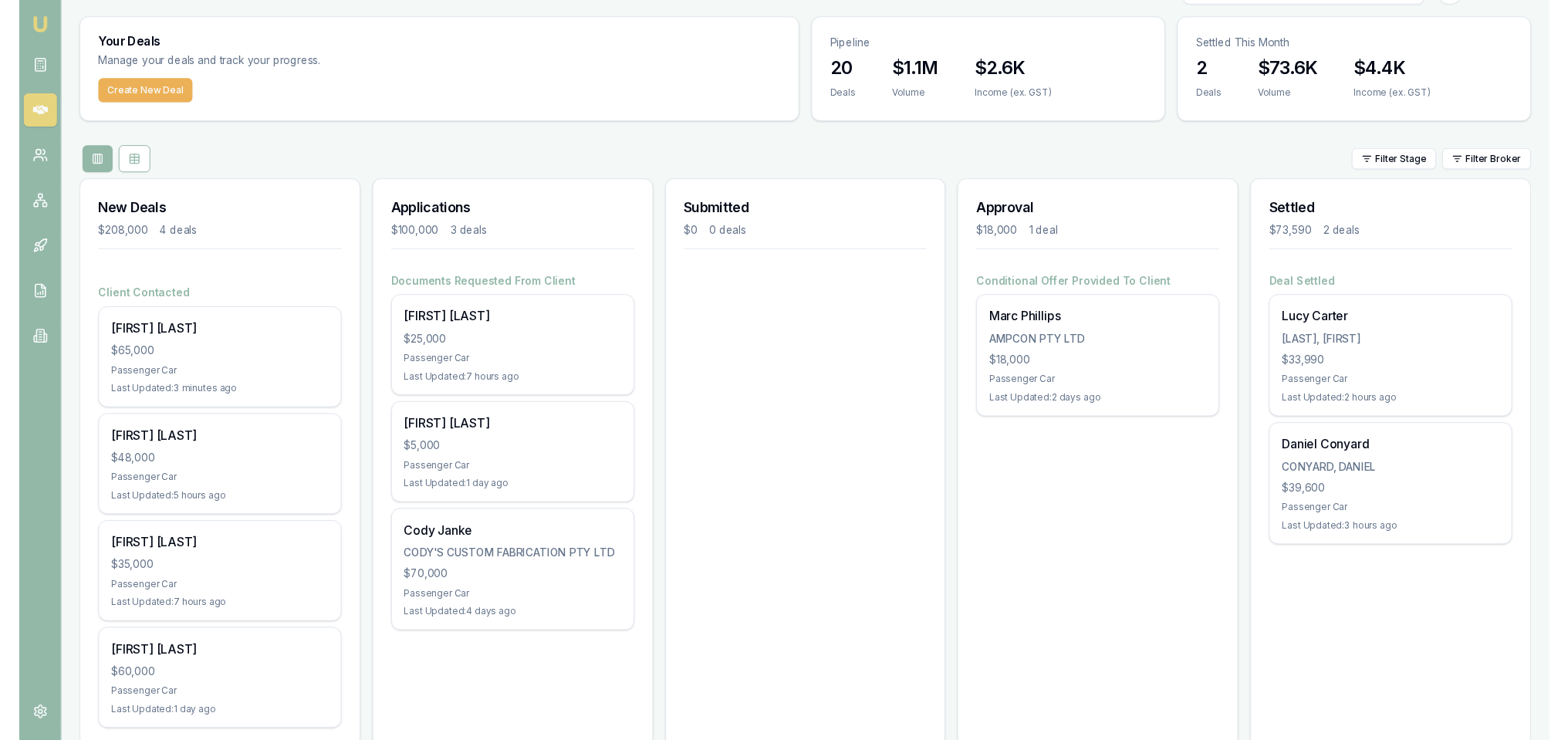 scroll, scrollTop: 65, scrollLeft: 0, axis: vertical 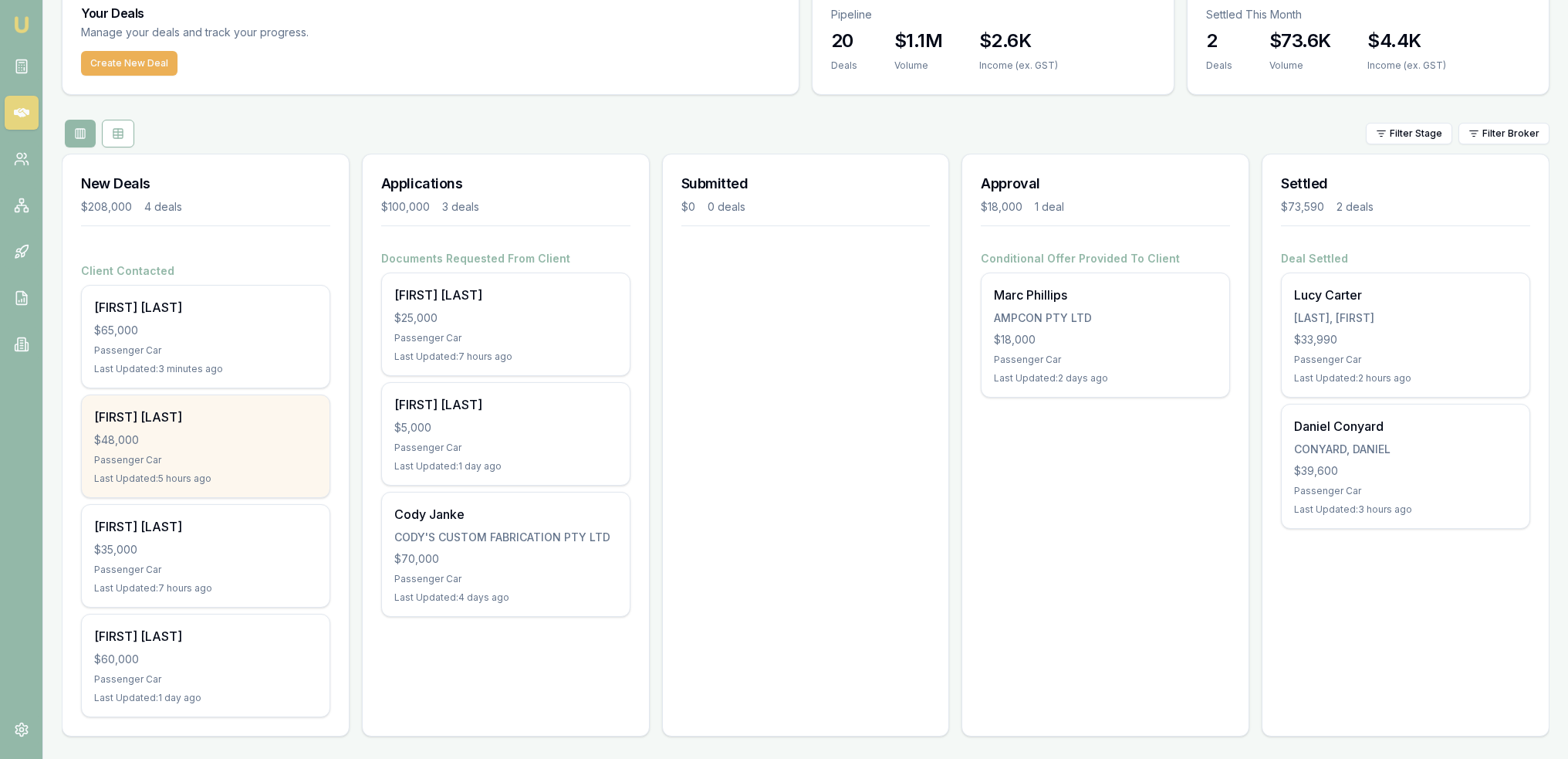 click on "$48,000" at bounding box center (205, 440) 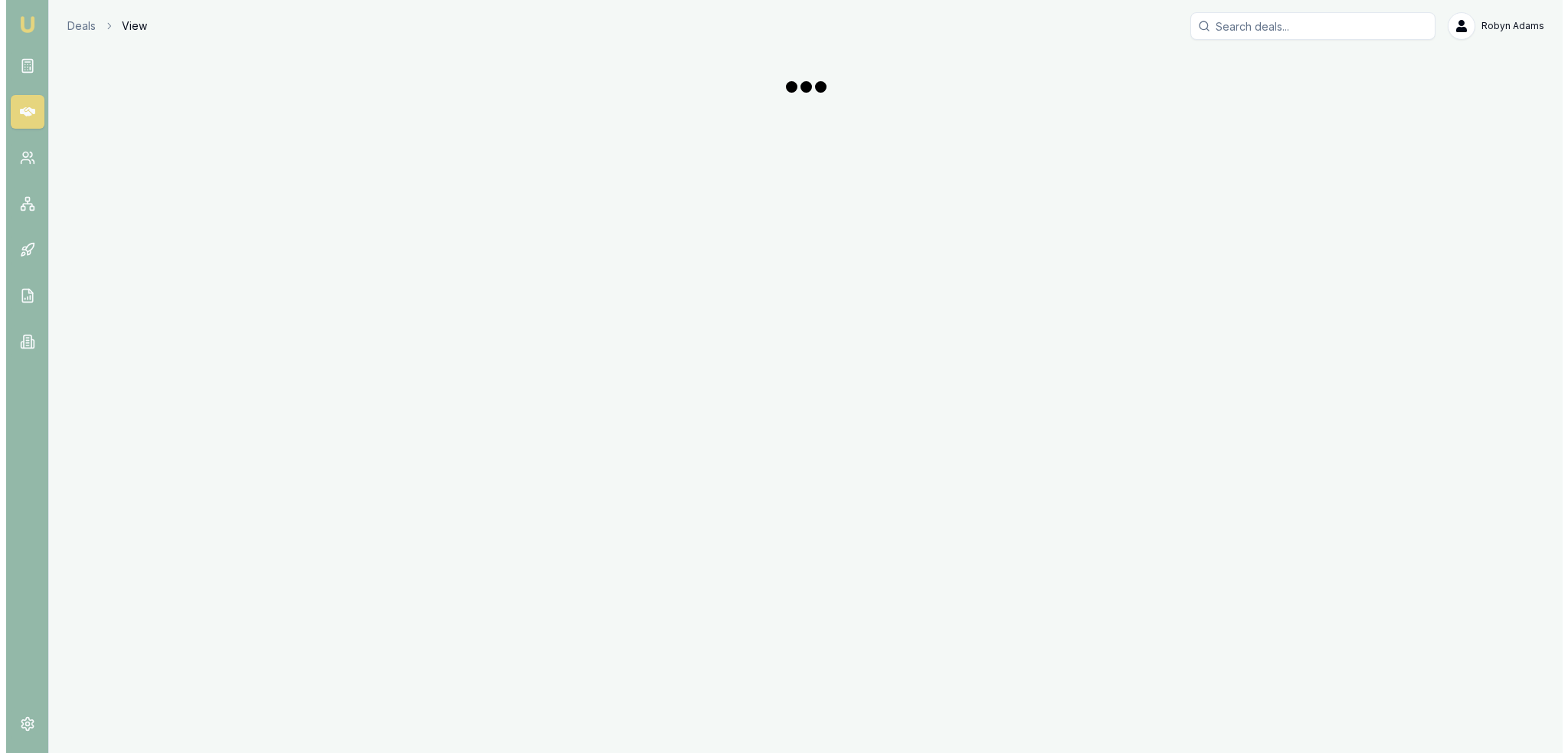 scroll, scrollTop: 0, scrollLeft: 0, axis: both 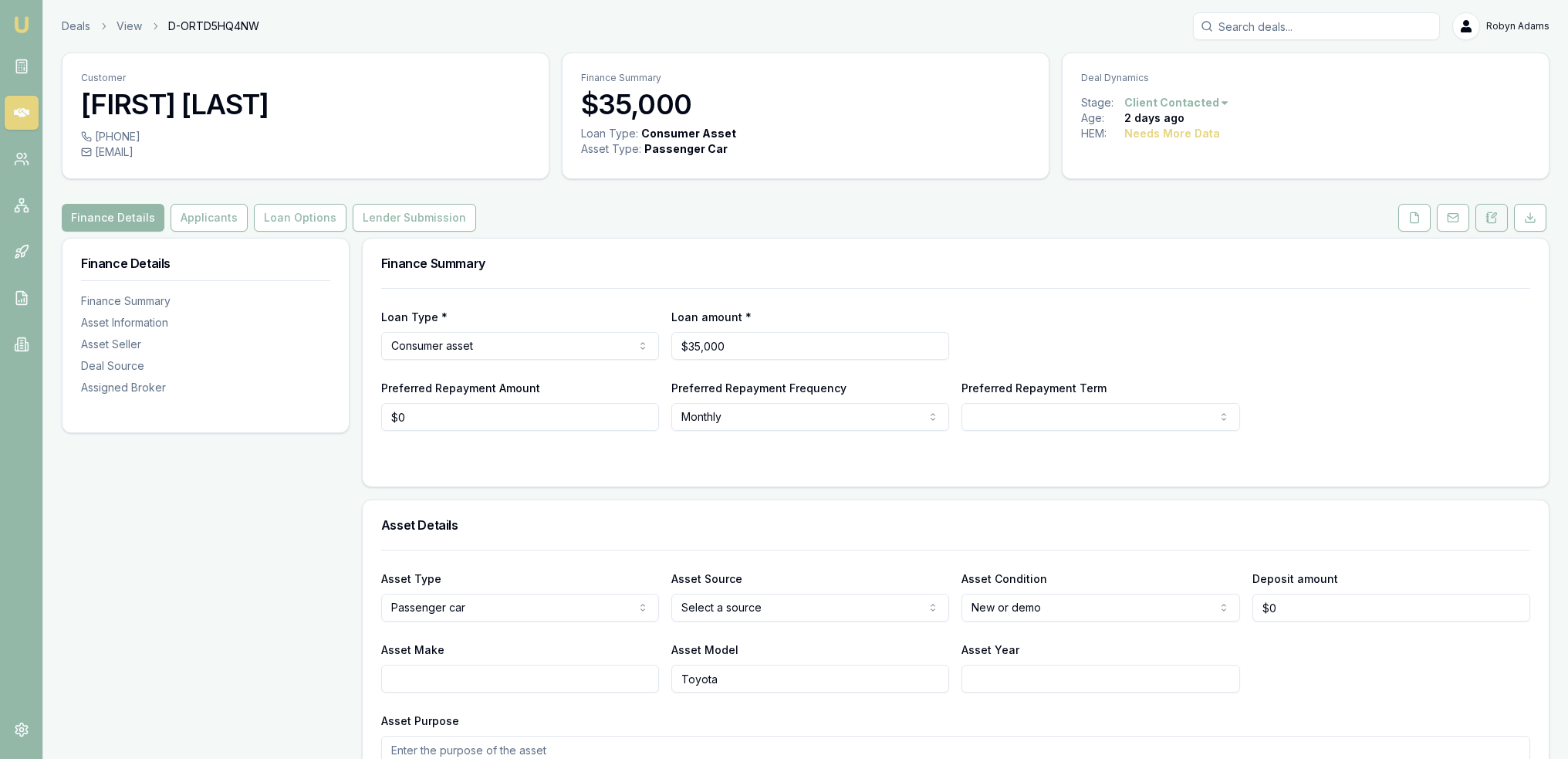 click 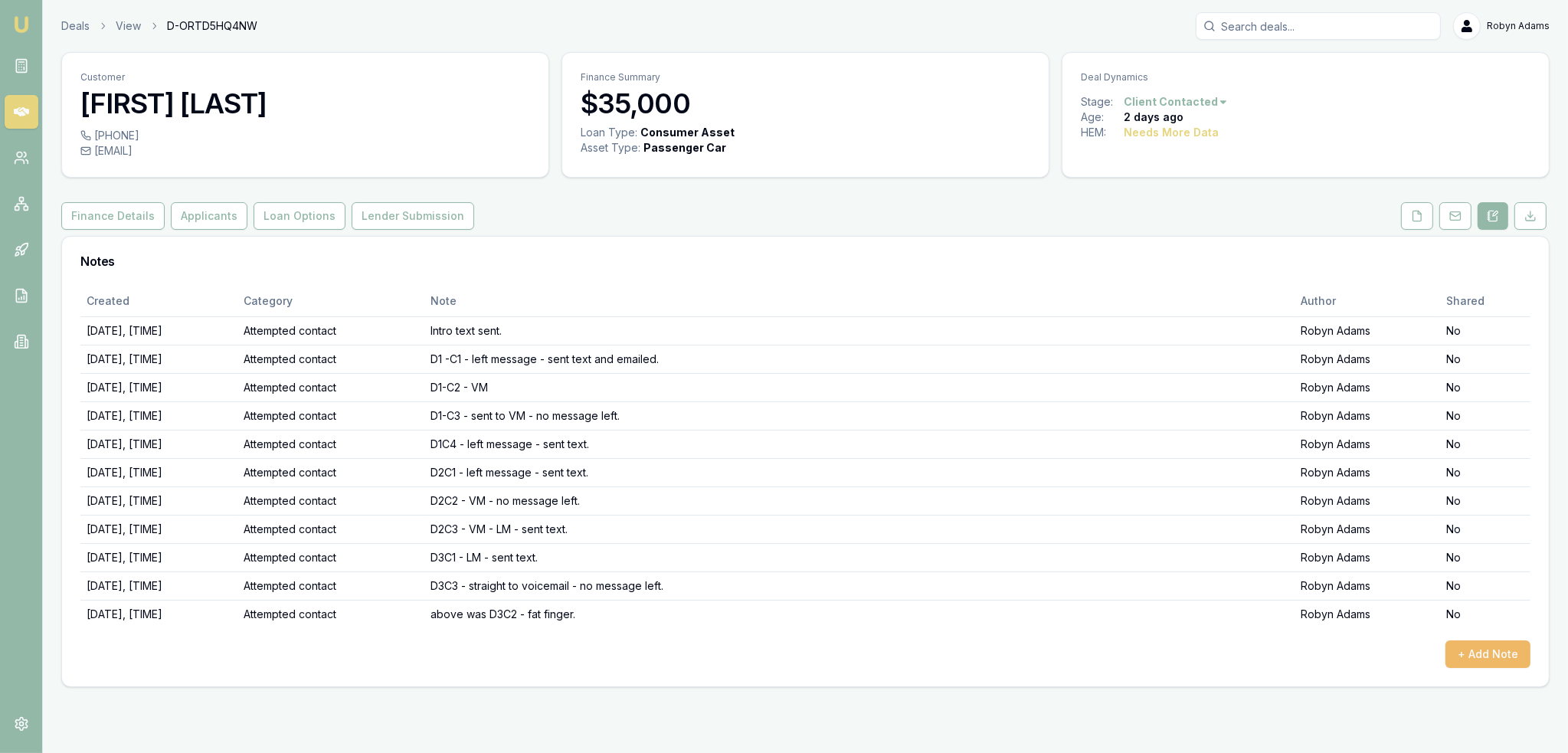 click on "+ Add Note" at bounding box center (1488, 654) 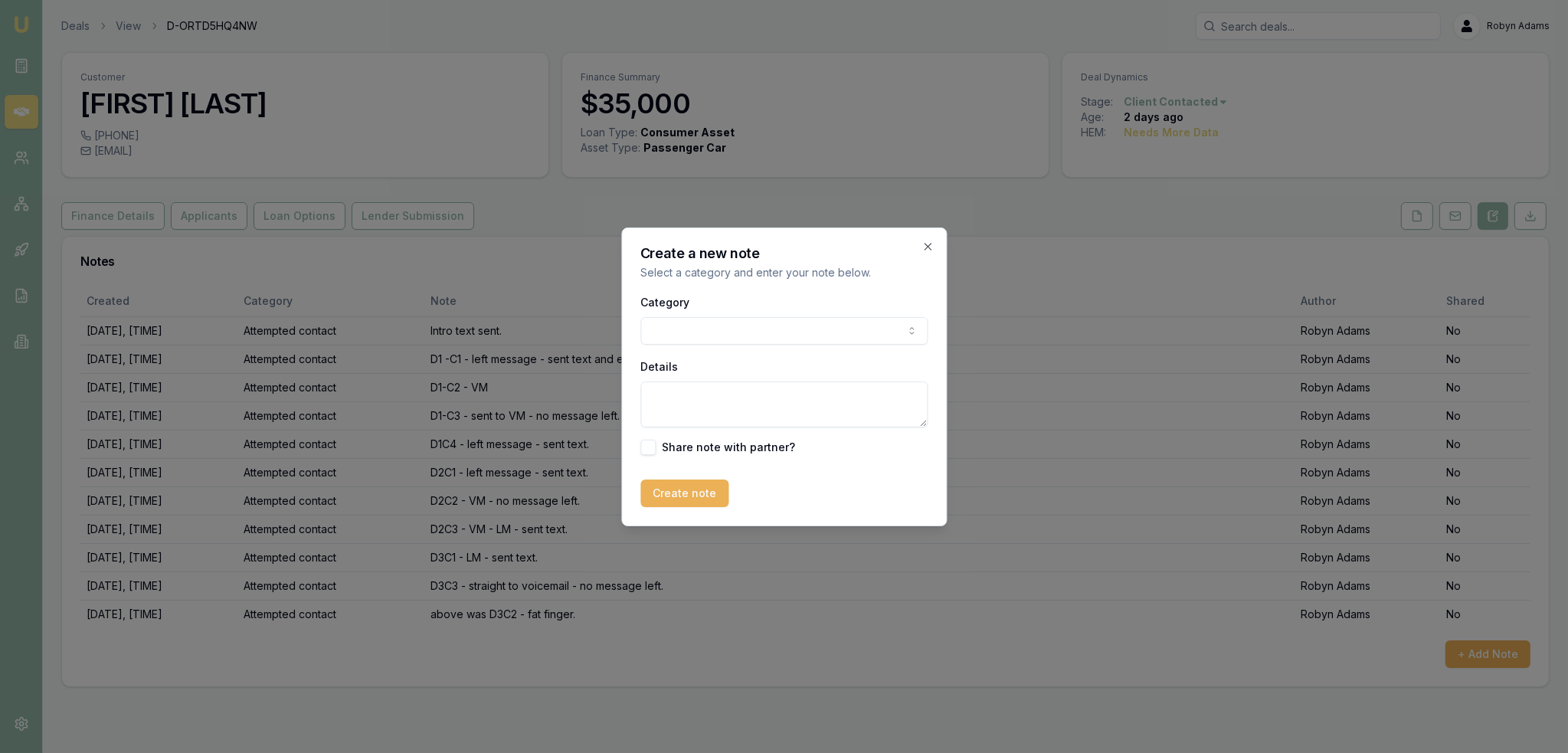 click on "Emu Broker Deals View D-ORTD5HQ4NW Robyn Adams Toggle Menu Customer Susan Young 0421318643 susanyloveslife1@gmail.com Finance Summary $35,000 Loan Type: Consumer Asset Asset Type : Passenger Car Deal Dynamics Stage: Client Contacted Age: 2 days ago HEM: Needs More Data Finance Details Applicants Loan Options Lender Submission Notes Created Category Note Author Shared 06/08/2025, 08:26:27 Attempted contact Intro text sent. Robyn Adams No 06/08/2025, 09:06:28 Attempted contact D1 -C1 - left message - sent text and emailed. Robyn Adams No 06/08/2025, 10:43:43 Attempted contact D1-C2 - VM Robyn Adams No 06/08/2025, 12:31:30 Attempted contact D1-C3 - sent to VM - no message left. Robyn Adams No 06/08/2025, 17:12:17 Attempted contact D1C4 - left message - sent text.  Robyn Adams No 07/08/2025, 12:20:19 Attempted contact D2C1 - left message - sent text.  Robyn Adams No 07/08/2025, 15:06:22 Attempted contact D2C2 - VM - no message left.  Robyn Adams No 07/08/2025, 17:03:12 Attempted contact Robyn Adams No Robyn Adams" at bounding box center (784, 376) 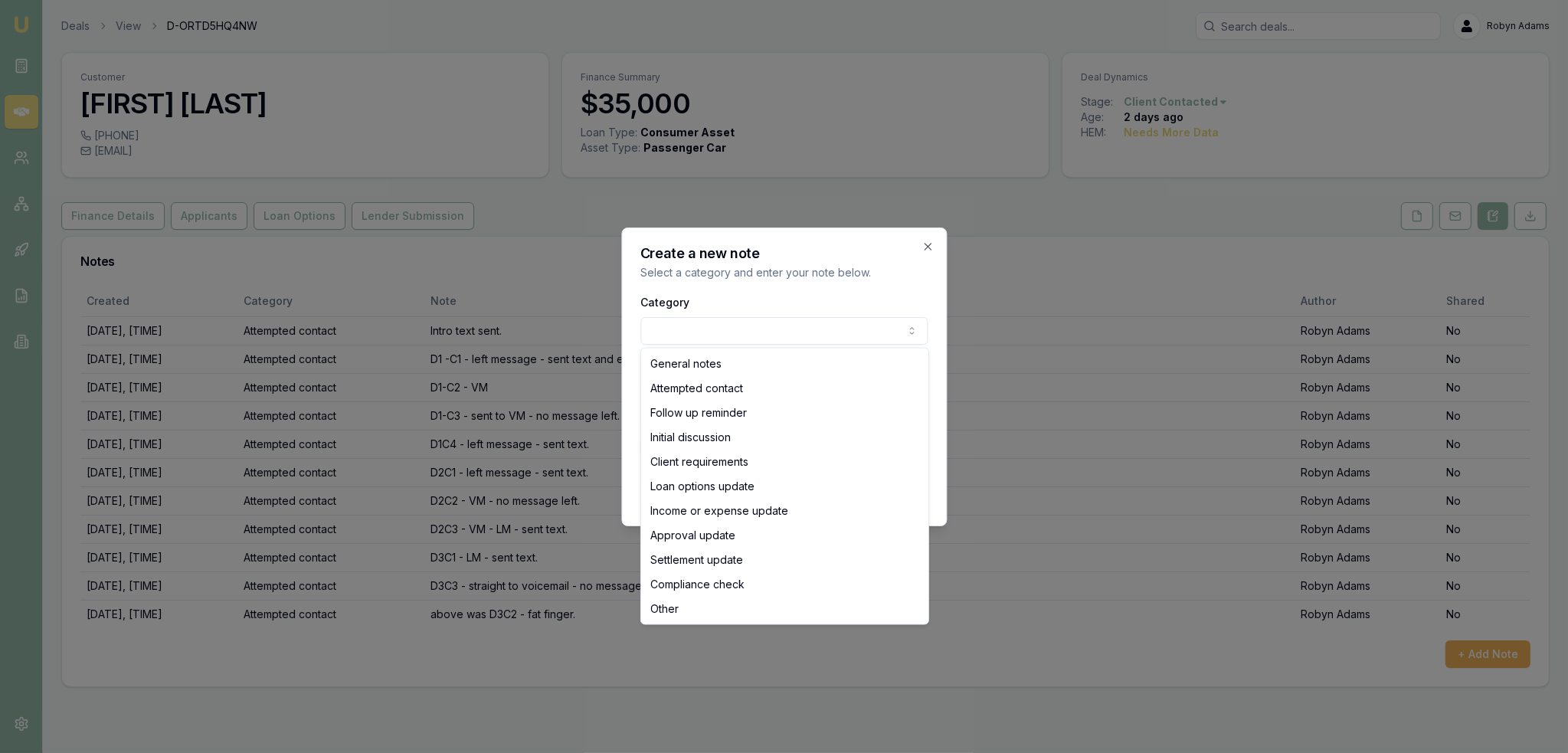 select on "ATTEMPTED_CONTACT" 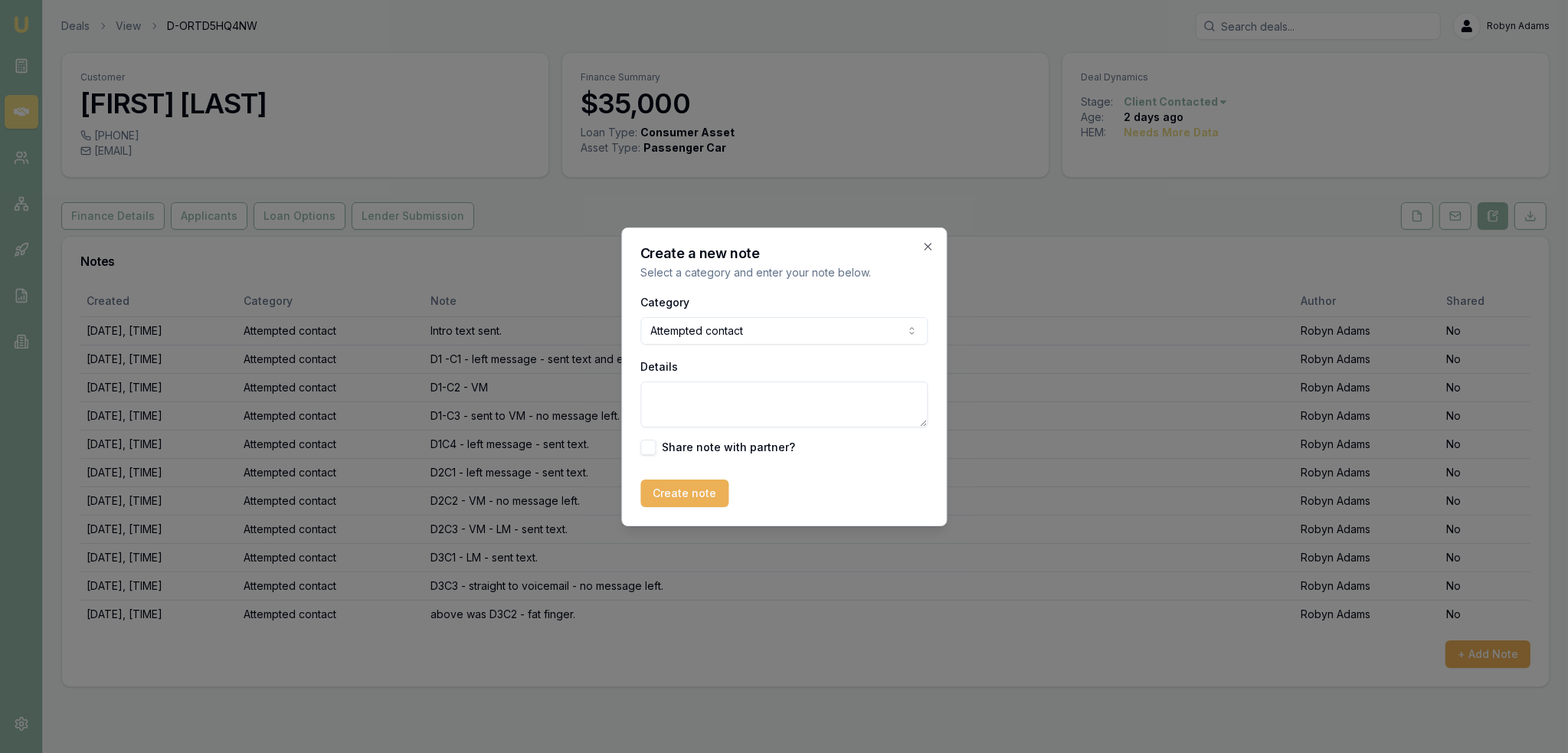 click on "Details" at bounding box center [784, 404] 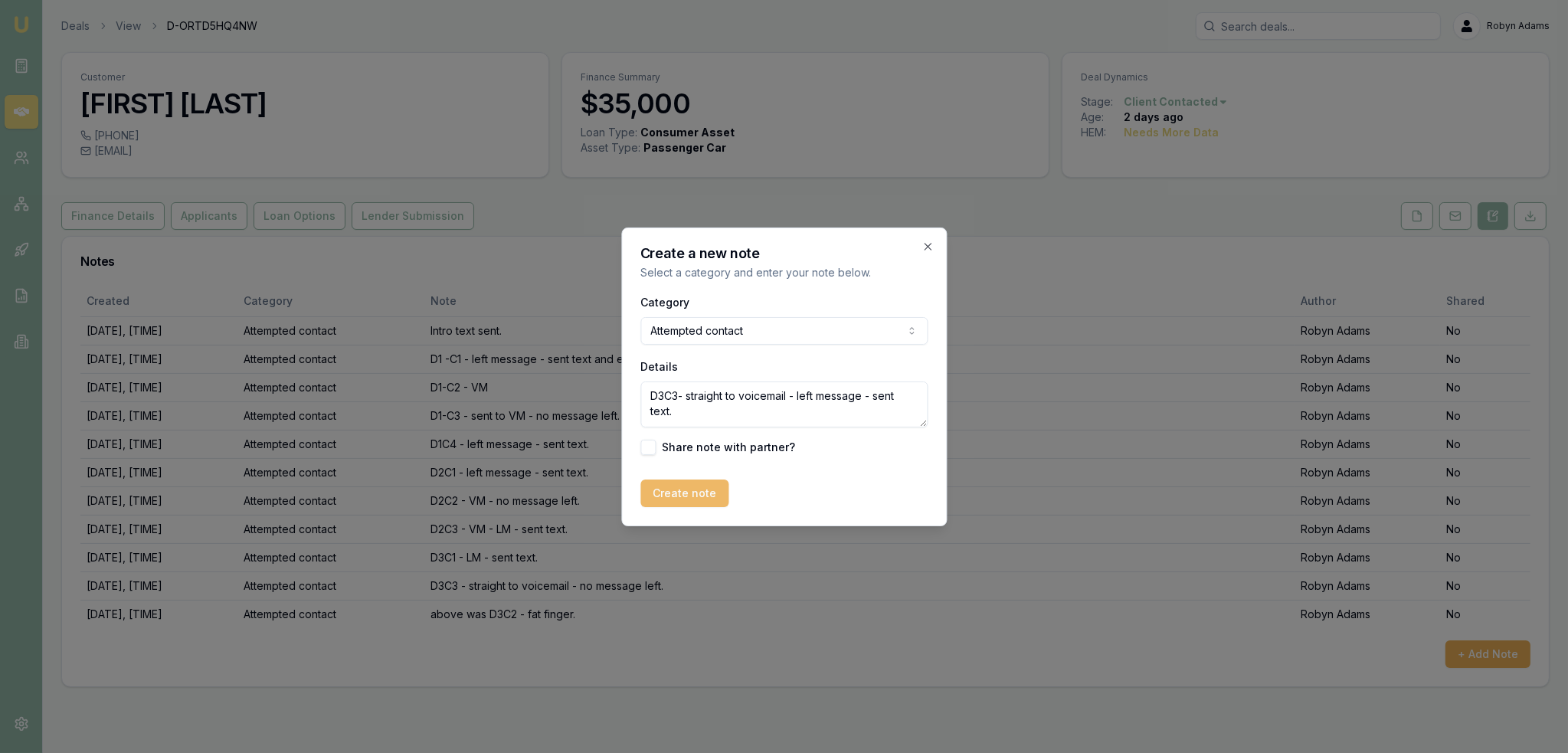 type on "D3C3- straight to voicemail - left message - sent text." 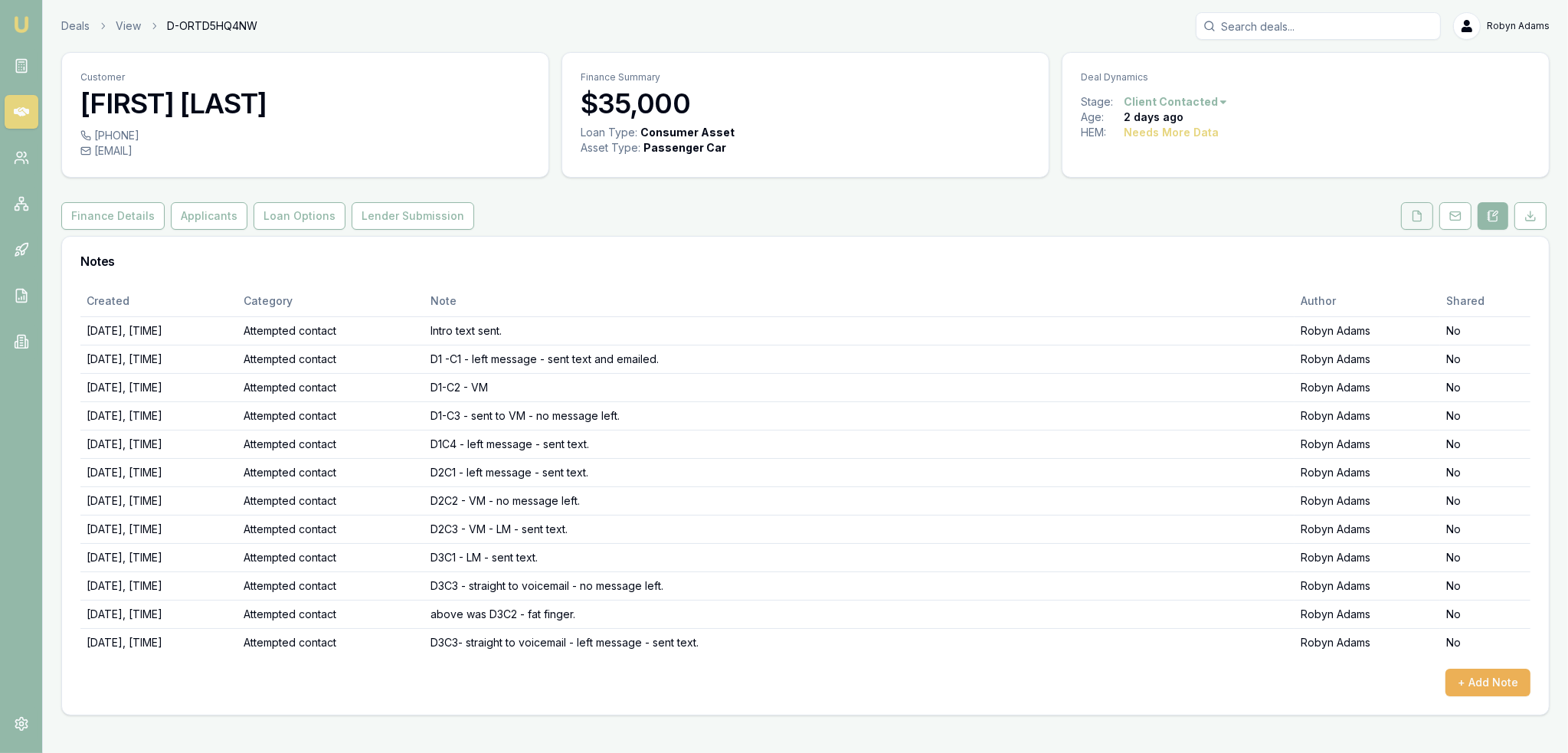 click 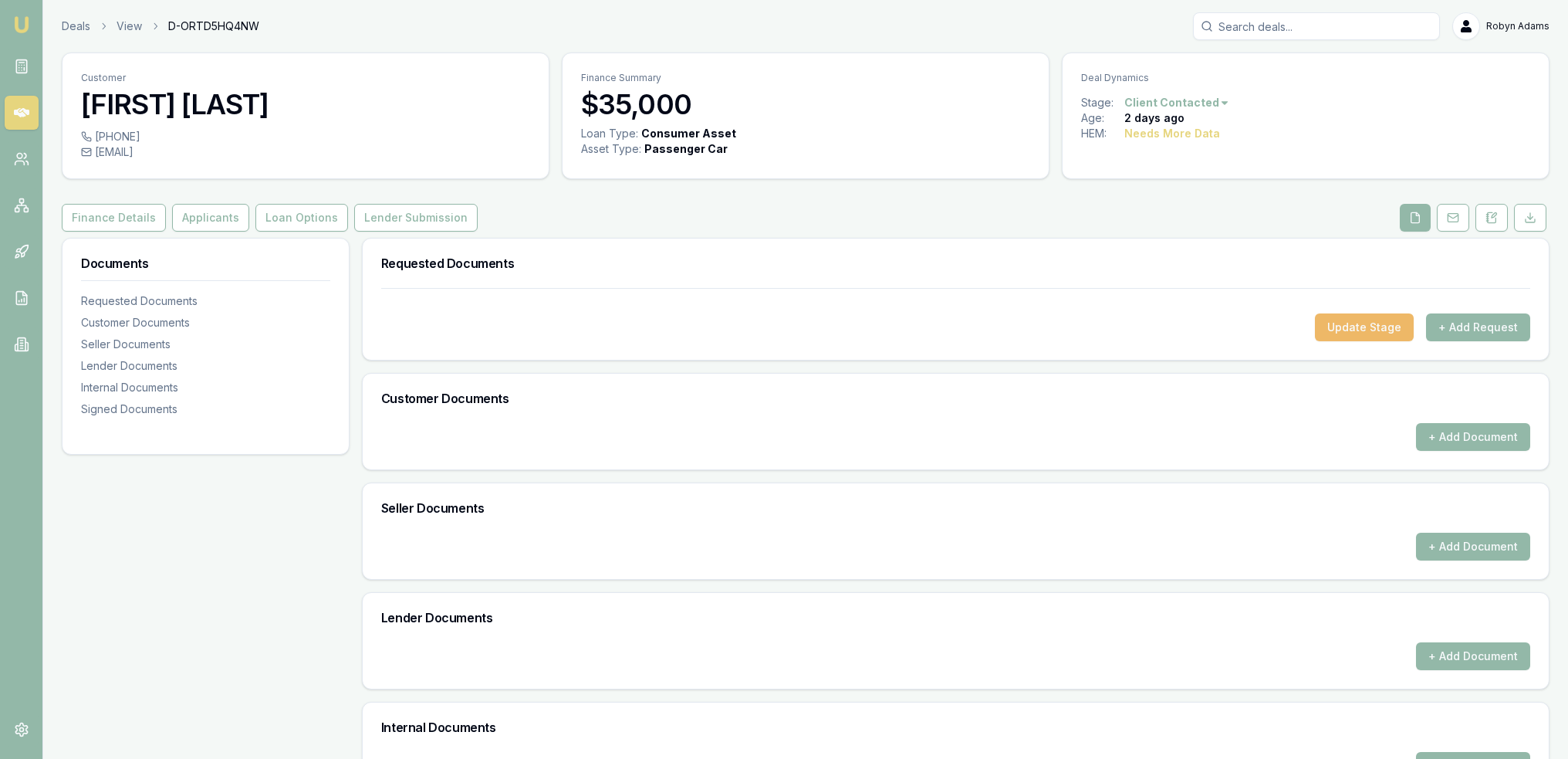 click on "Update Stage" at bounding box center (1364, 327) 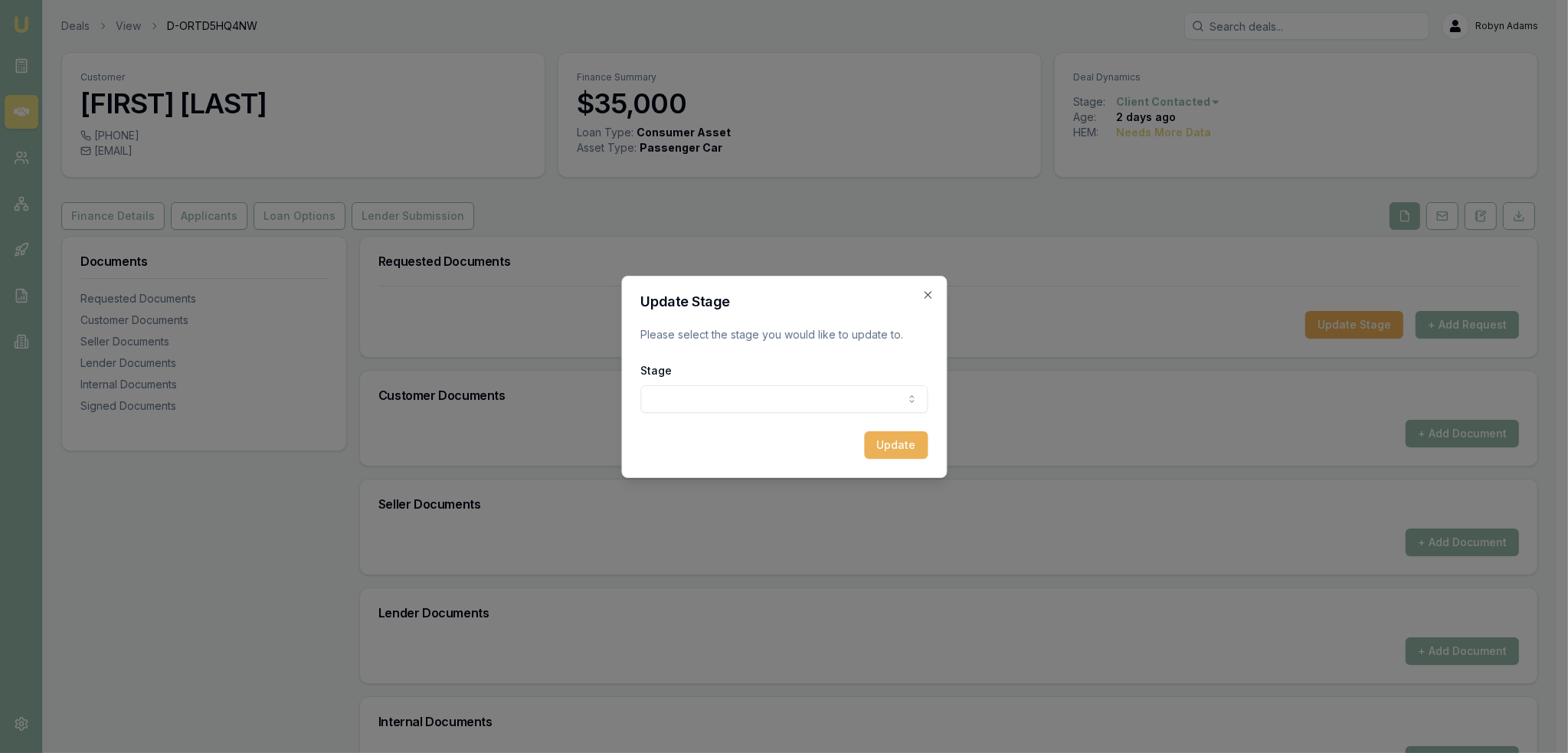 click on "Emu Broker Deals View D-ORTD5HQ4NW Robyn Adams Toggle Menu Customer Susan Young 0421318643 susanyloveslife1@gmail.com Finance Summary $35,000 Loan Type: Consumer Asset Asset Type : Passenger Car Deal Dynamics Stage: Client Contacted Age: 2 days ago HEM: Needs More Data Finance Details Applicants Loan Options Lender Submission Documents Requested Documents Customer Documents Seller Documents Lender Documents Internal Documents Signed Documents Requested Documents Update Stage + Add Request Customer Documents + Add Document Seller Documents + Add Document Lender Documents + Add Document Internal Documents + Add Document Signed Documents + Add Document
Update Stage Please select the stage you would like to update to. Stage  New lead created Client contacted Documents requested from client Documents received from client Update Close" at bounding box center [778, 376] 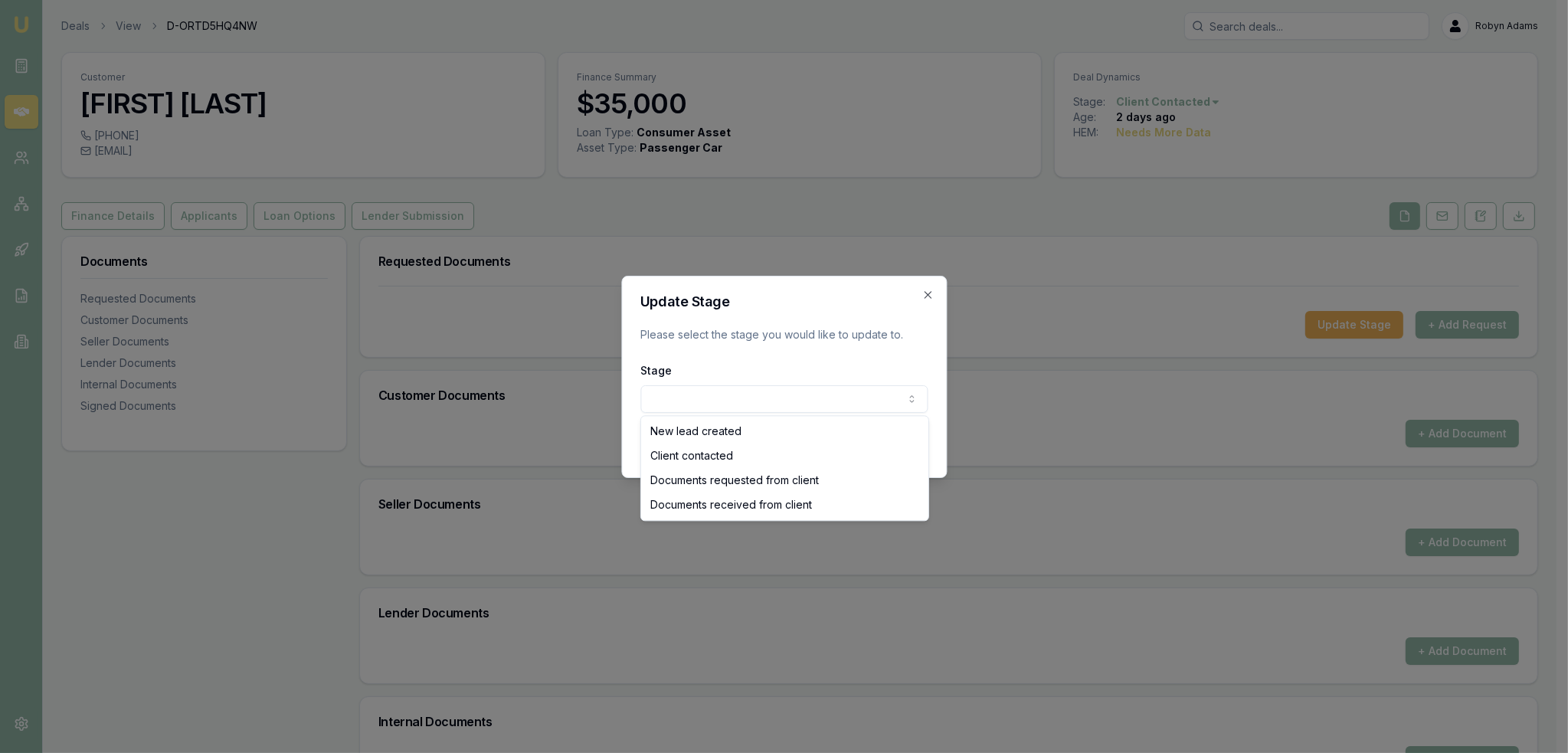 select on "CLIENT_CONTACTED" 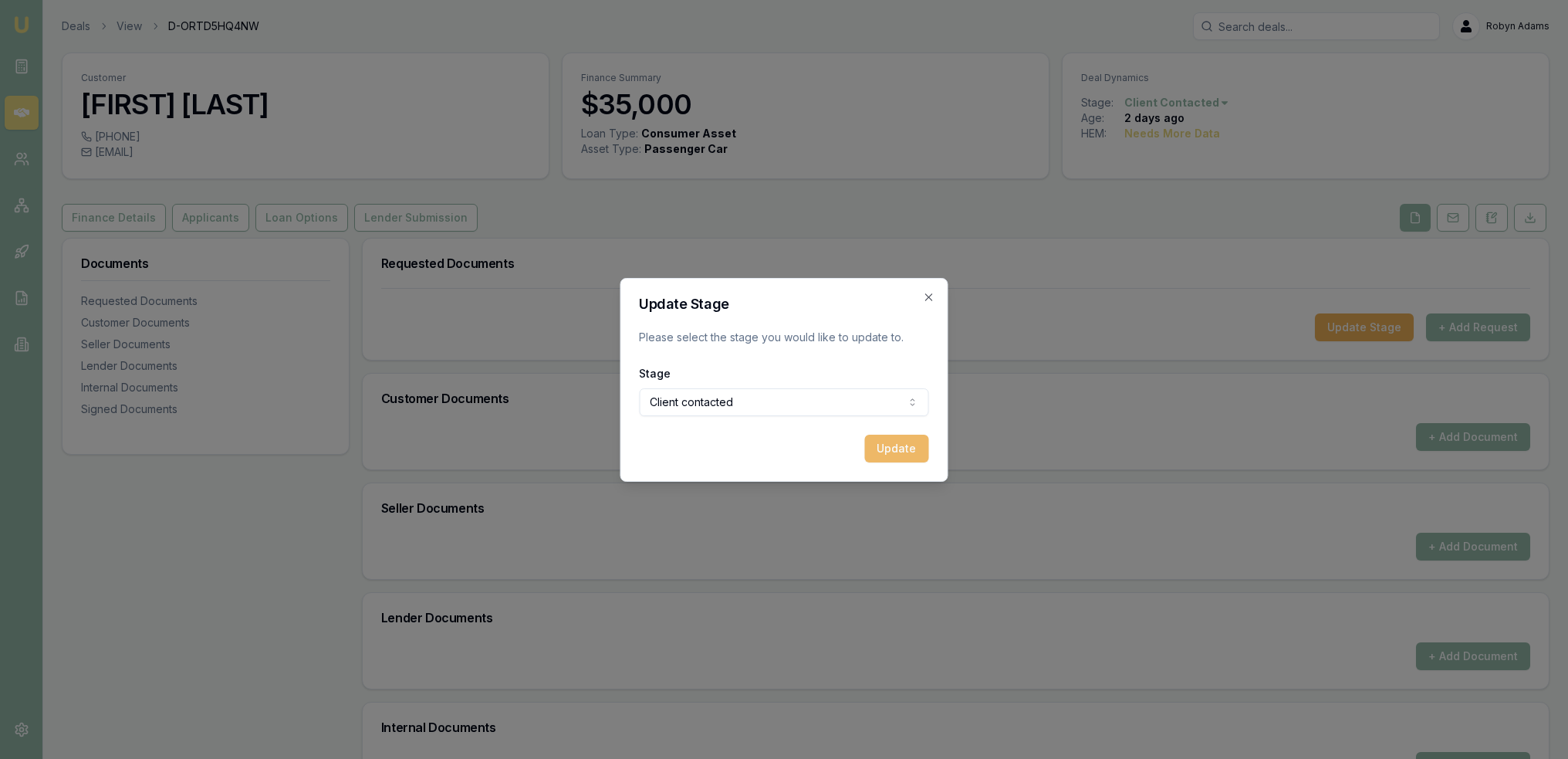click on "Update" at bounding box center [897, 449] 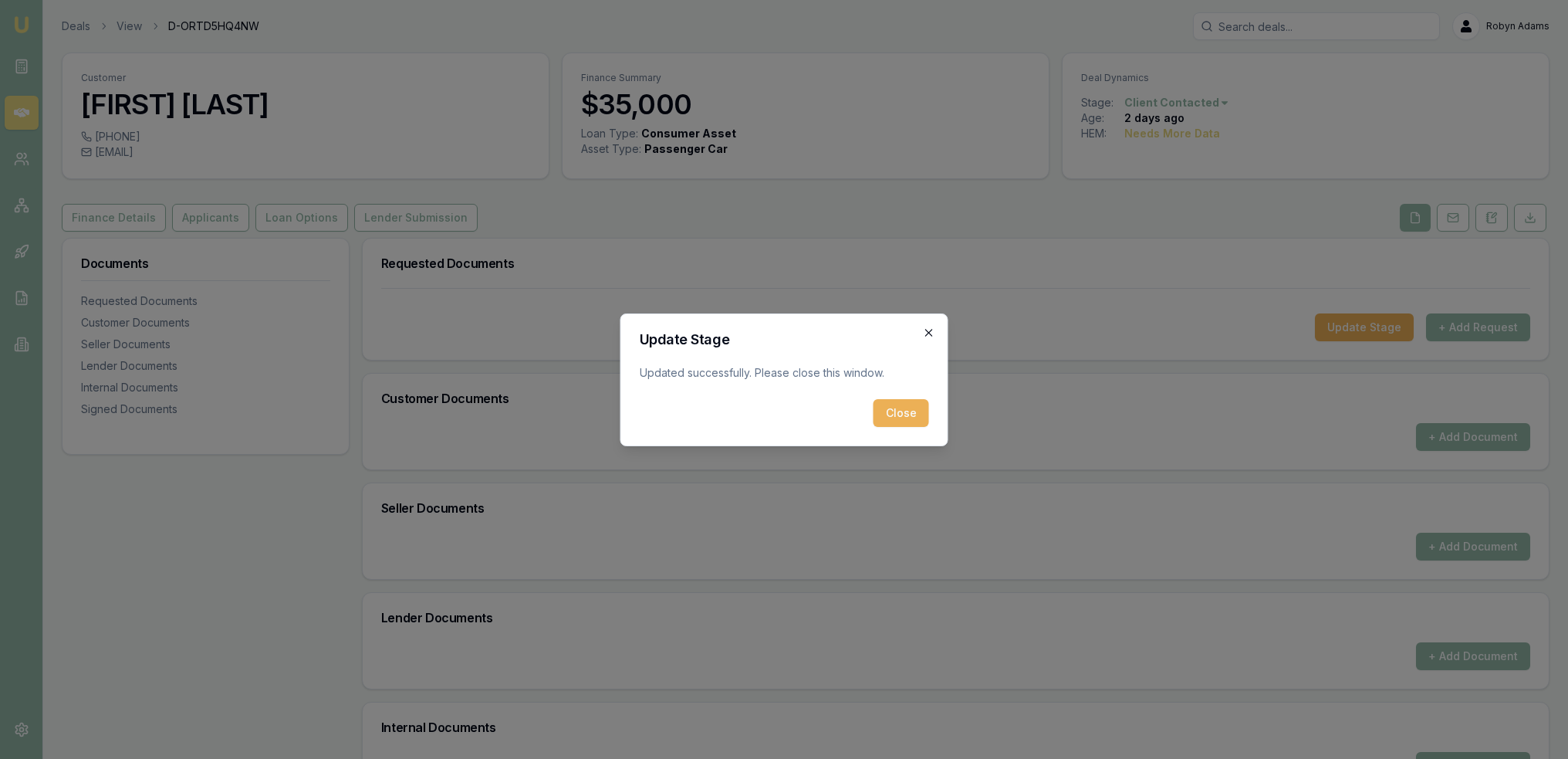 click 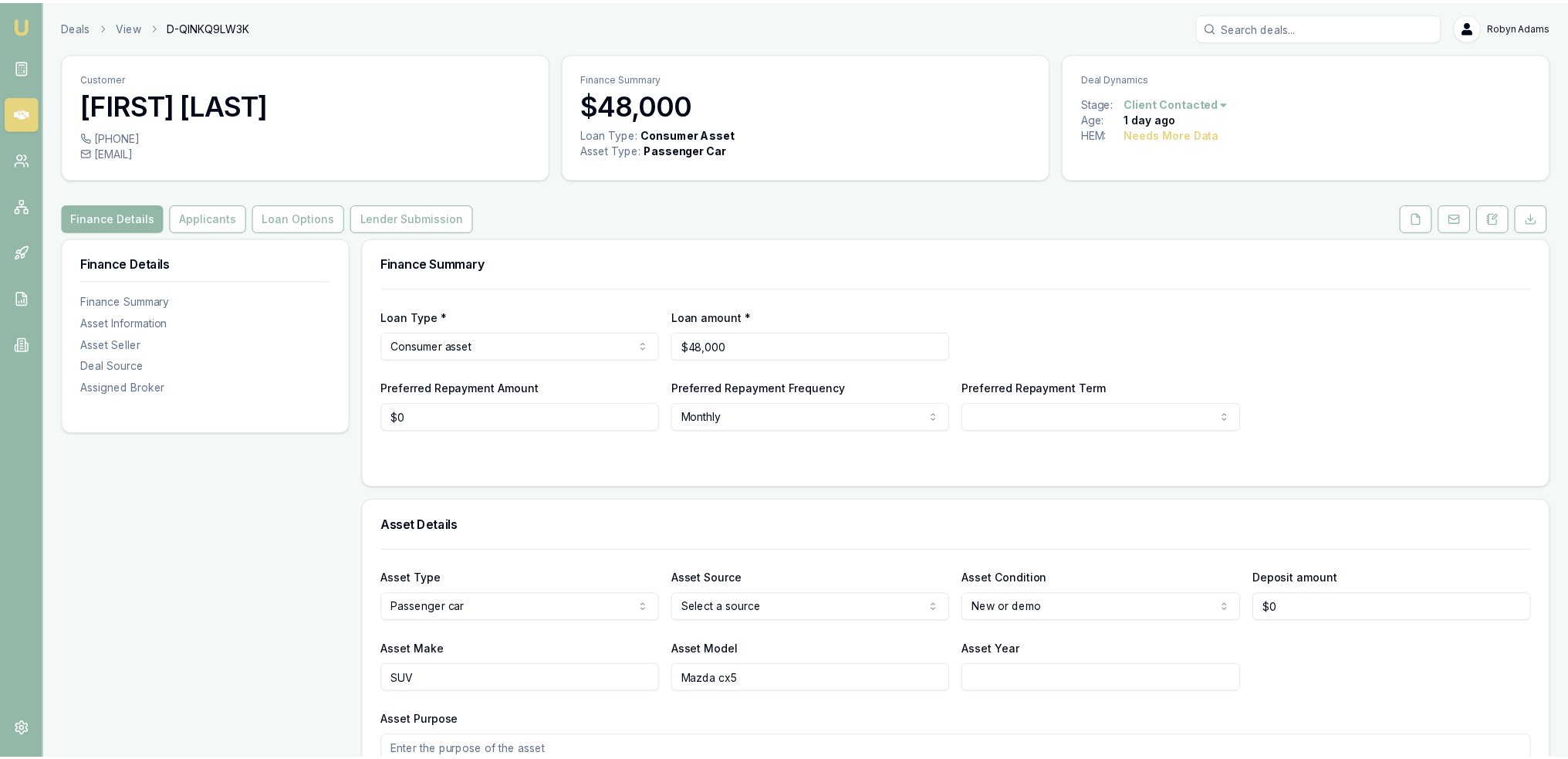scroll, scrollTop: 0, scrollLeft: 0, axis: both 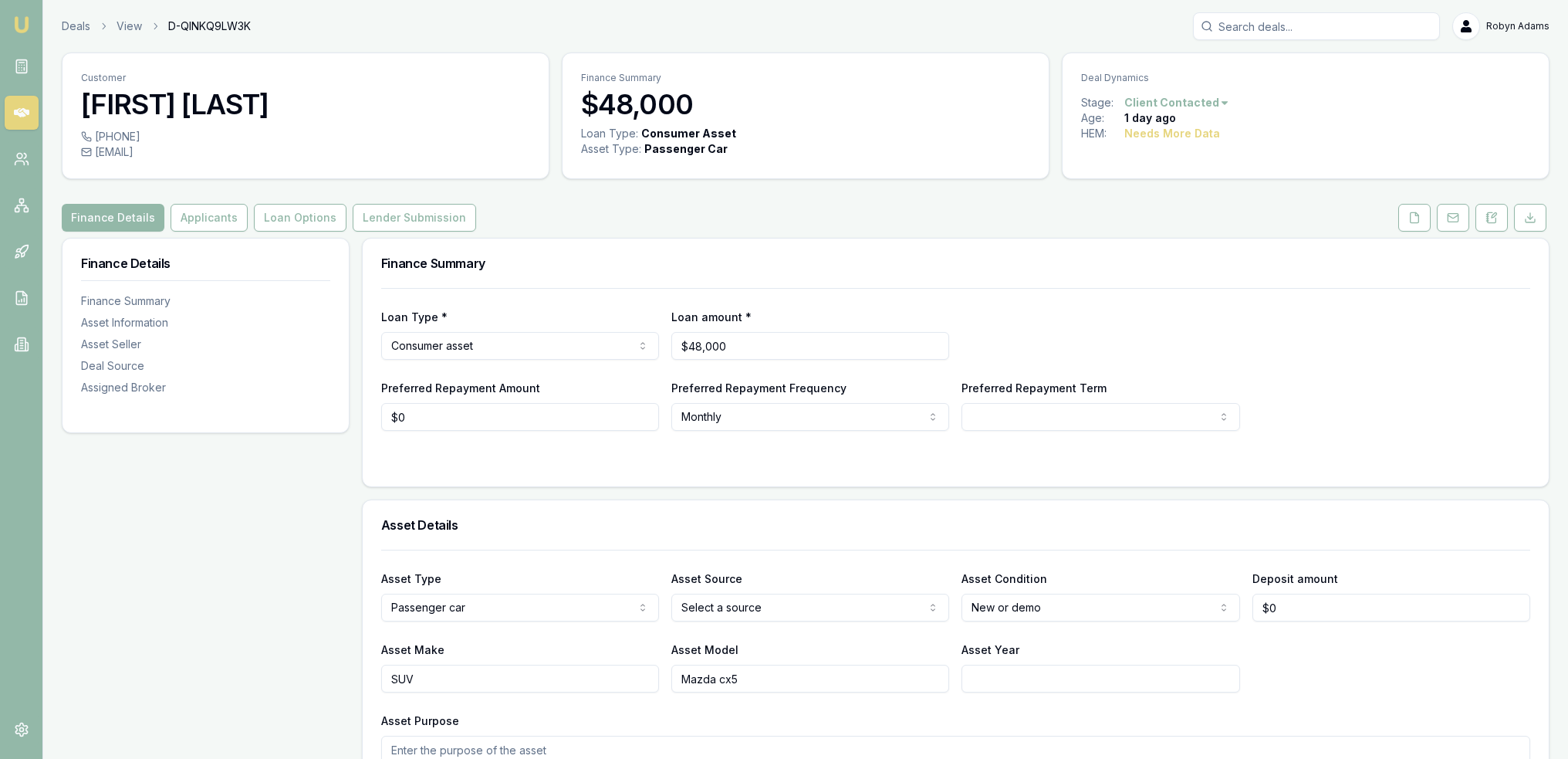 drag, startPoint x: 1487, startPoint y: 212, endPoint x: 1485, endPoint y: 238, distance: 26.07681 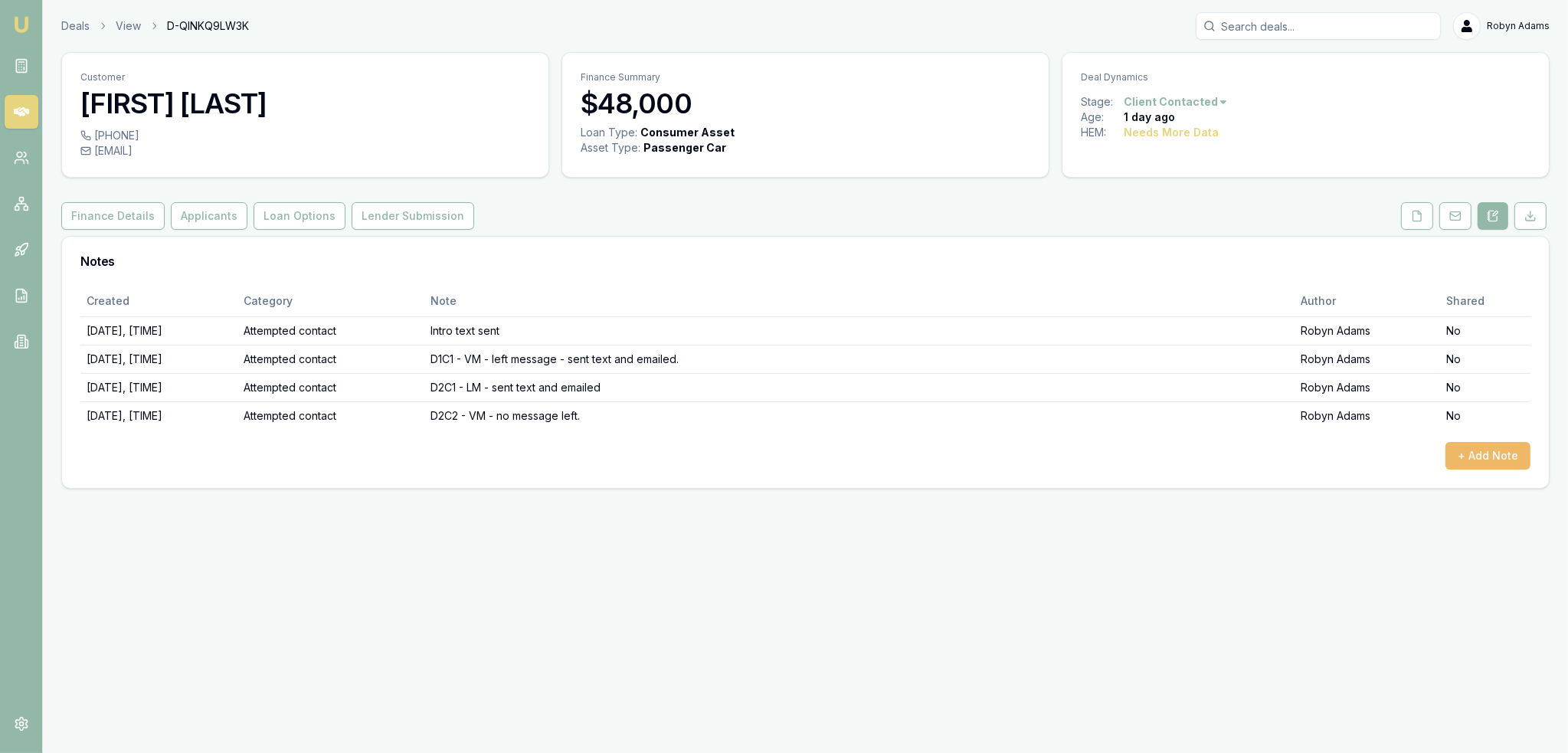 click on "+ Add Note" at bounding box center [1488, 456] 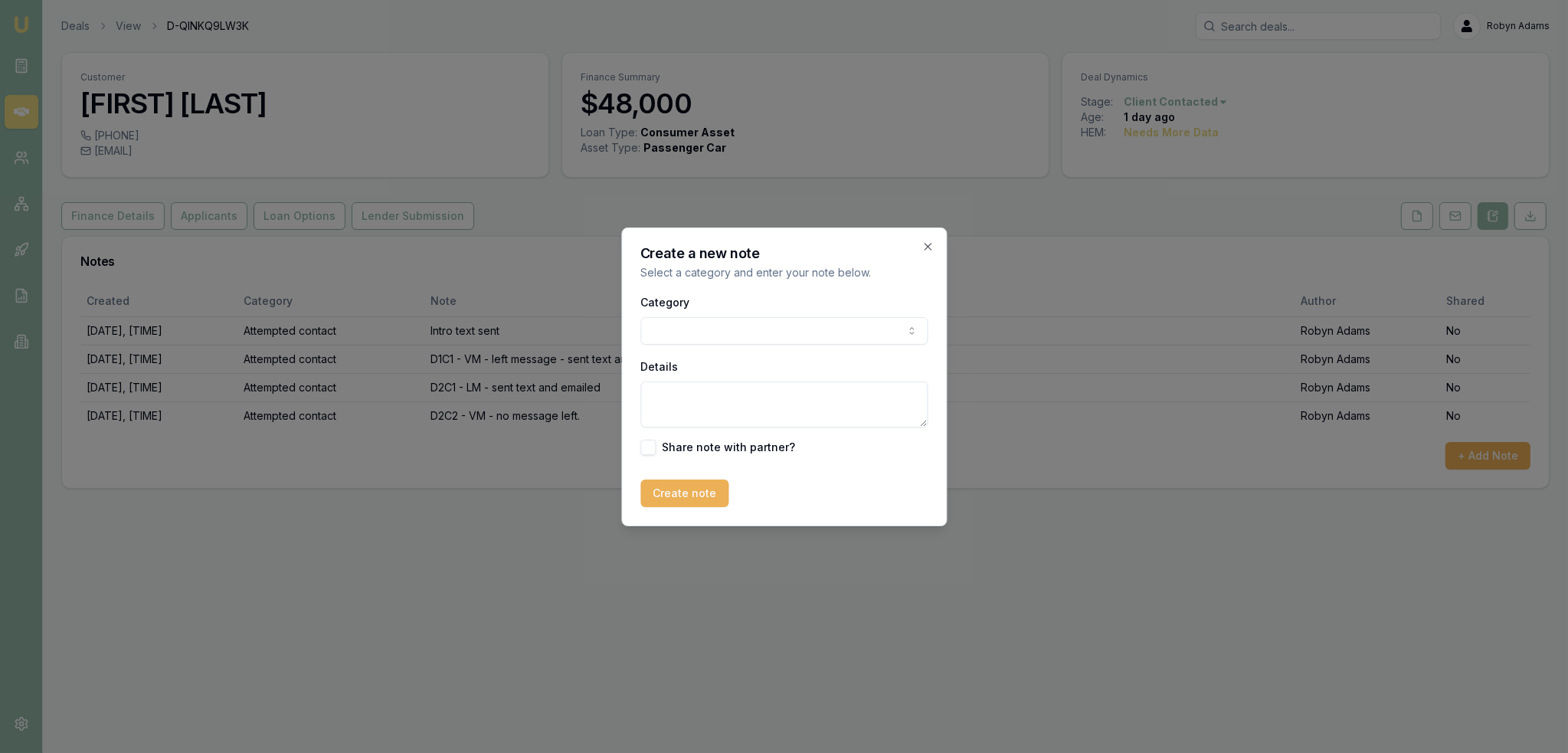 click on "Emu Broker Deals View D-QINKQ9LW3K [FIRST] [LAST] Toggle Menu Customer [FIRST] [LAST] [PHONE] [EMAIL] Finance Summary $48,000 Loan Type: Consumer Asset Asset Type : Passenger Car Deal Dynamics Stage: Client Contacted Age: 1 day ago HEM: Needs More Data Finance Details Applicants Loan Options Lender Submission Notes Created Category Note Author Shared [DATE], [TIME] Attempted contact Intro text sent [FIRST] [LAST] No [DATE], [TIME] Attempted contact D1C1 - VM - left message - sent text and emailed.  [FIRST] [LAST] No [DATE], [TIME] Attempted contact D2C1 - LM - sent text and emailed [FIRST] [LAST] No [DATE], [TIME] Attempted contact D2C2 - VM - no message left.  [FIRST] [LAST] No + Add Note
Create a new note Select a category and enter your note below. Category  General notes Attempted contact Follow up reminder Initial discussion Client requirements Loan options update Income or expense update Approval update Settlement update Compliance check Other Details  Create note Close" at bounding box center [784, 376] 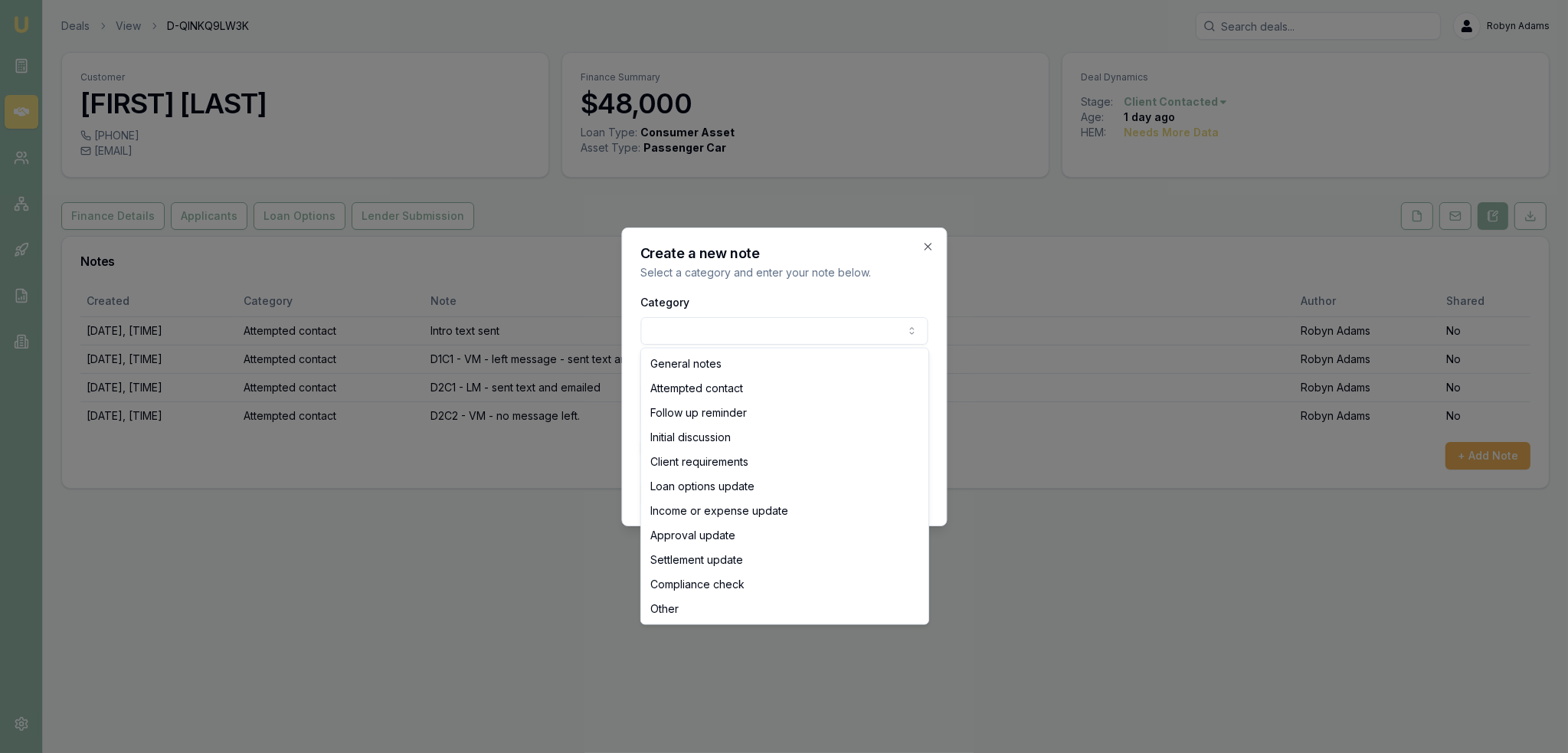 select on "ATTEMPTED_CONTACT" 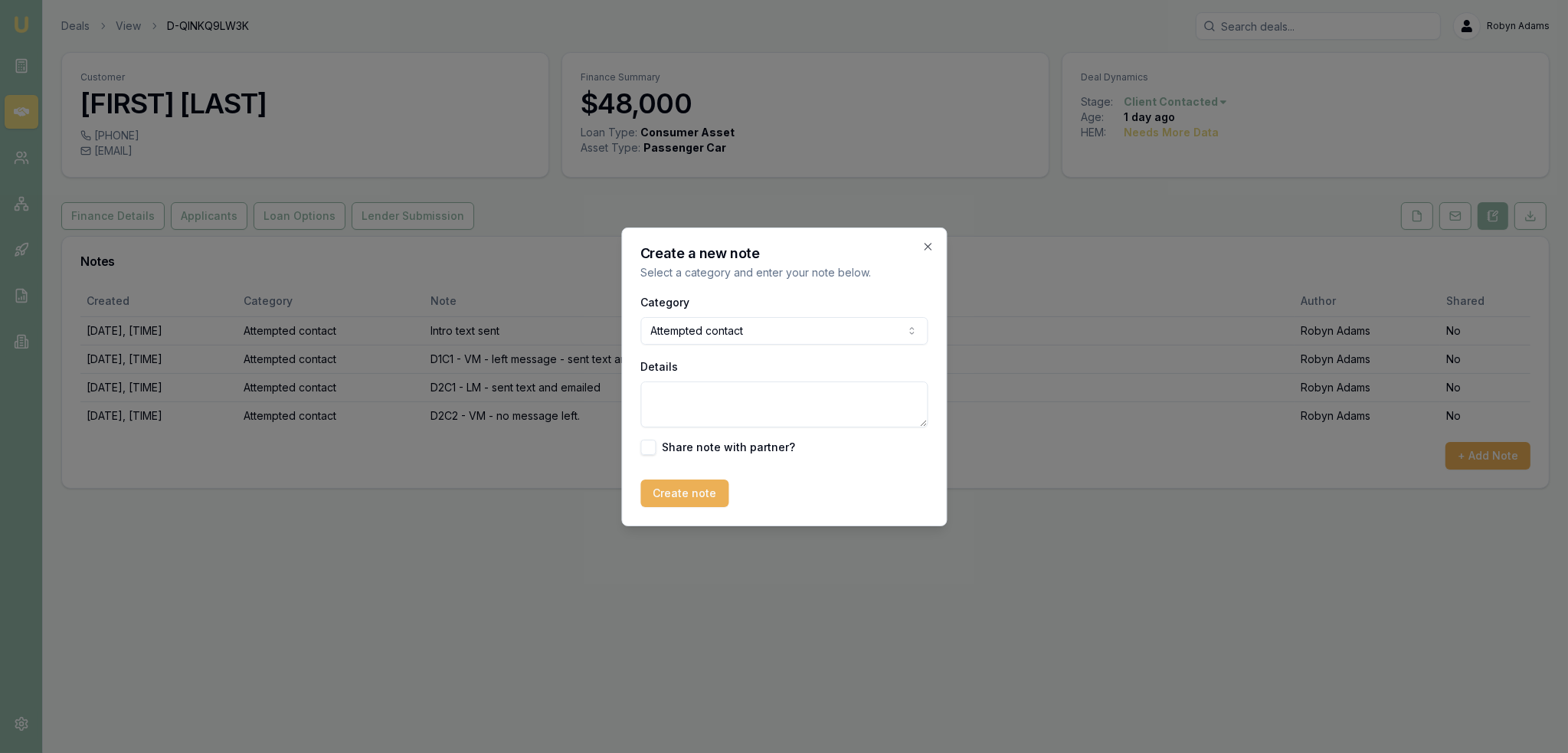 click on "Details" at bounding box center (784, 404) 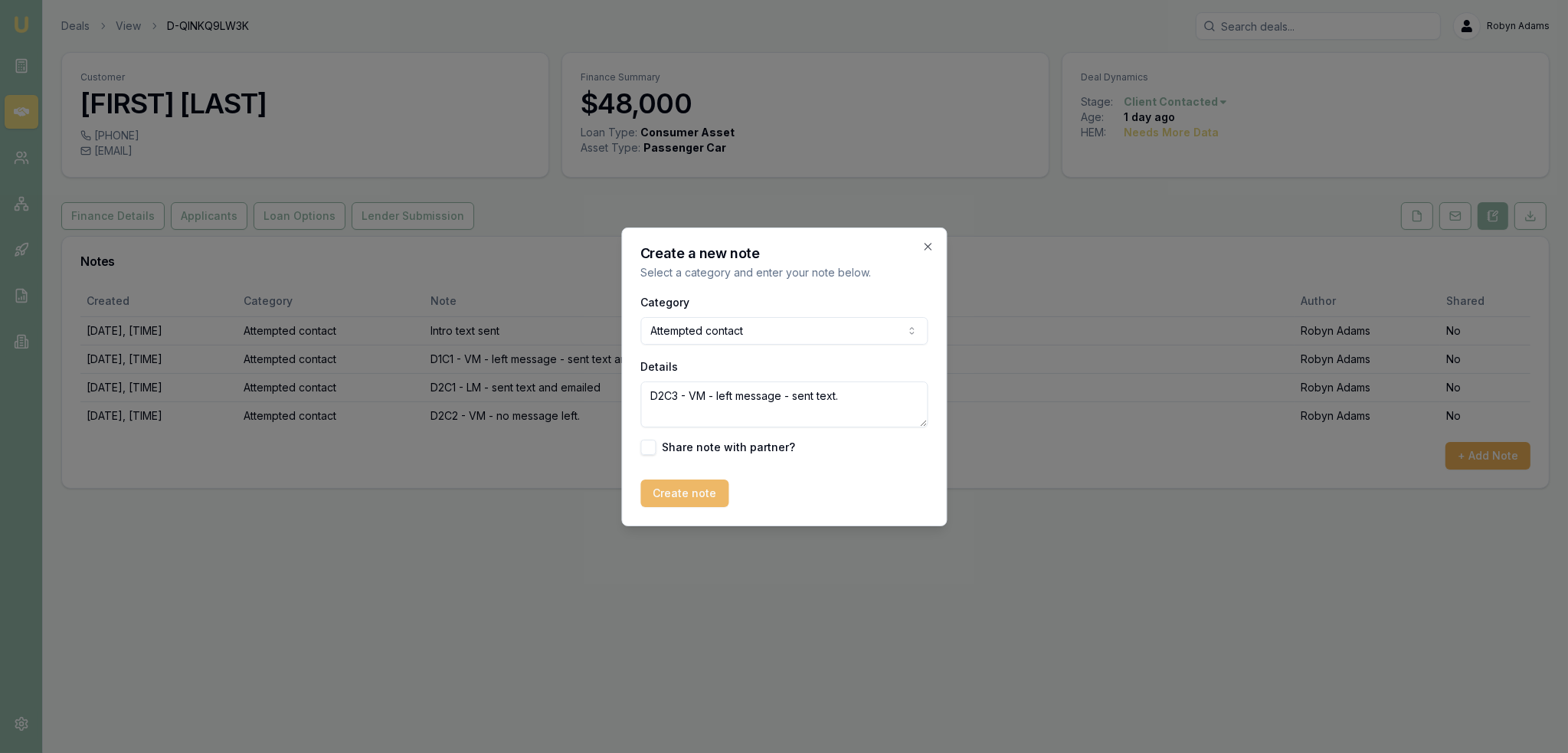 type on "D2C3 - VM - left message - sent text." 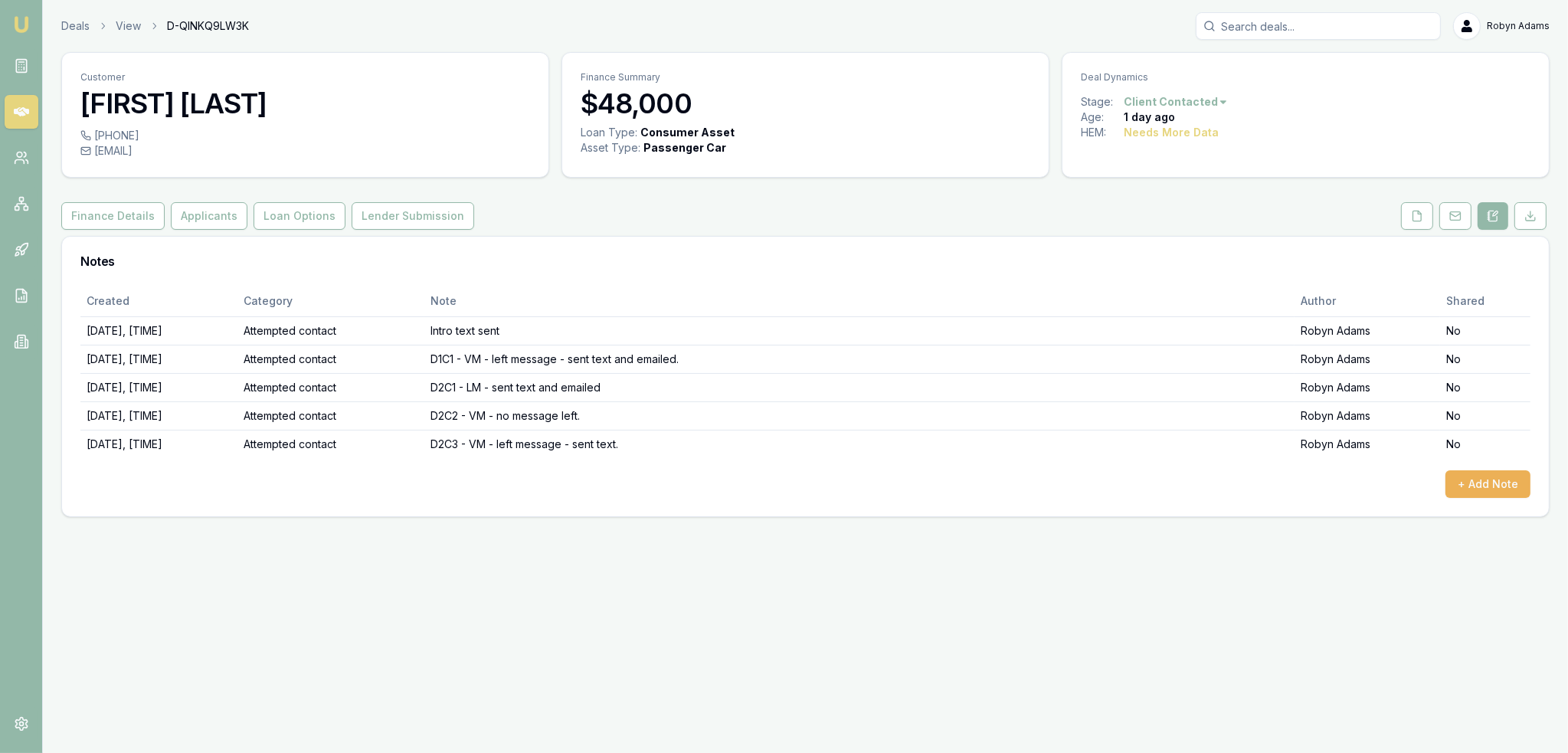 drag, startPoint x: 1420, startPoint y: 214, endPoint x: 1332, endPoint y: 232, distance: 89.82205 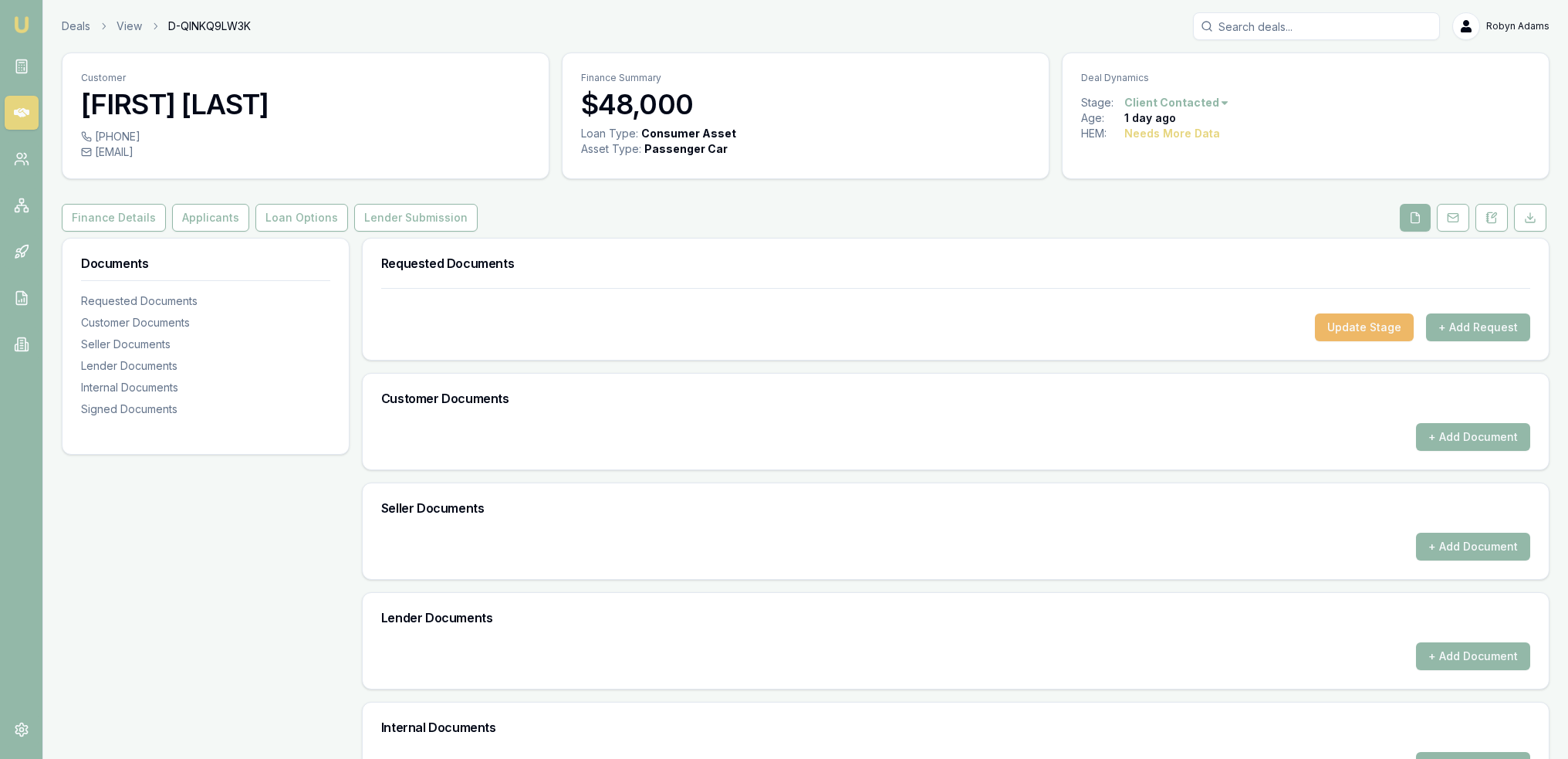 click on "Update Stage" at bounding box center (1364, 327) 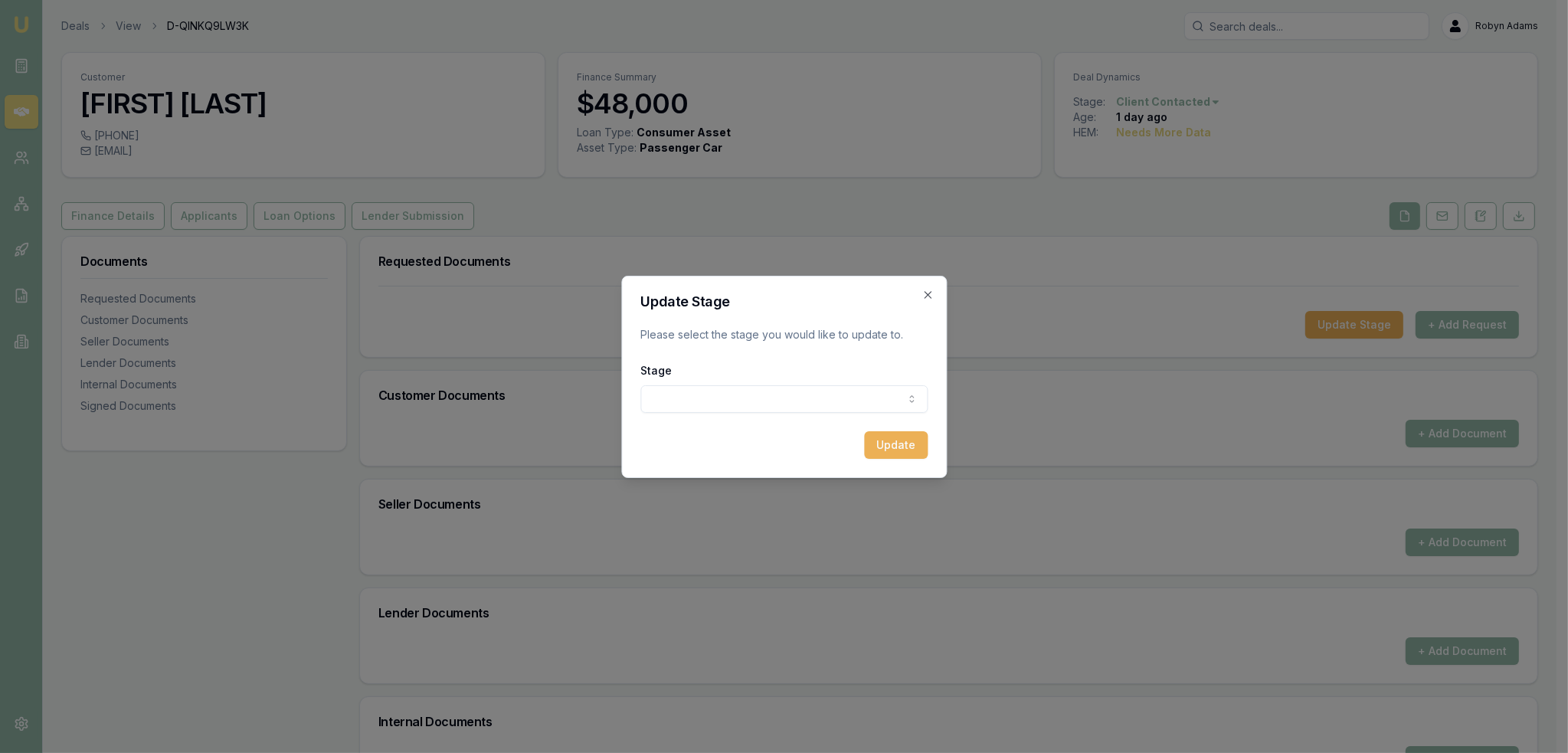 click on "Emu Broker Deals View D-QINKQ9LW3K [FIRST] [LAST] Toggle Menu Customer [FIRST] [LAST] [PHONE] [EMAIL] Finance Summary $48,000 Loan Type: Consumer Asset Asset Type : Passenger Car Deal Dynamics Stage: Client Contacted Age: 1 day ago HEM: Needs More Data Finance Details Applicants Loan Options Lender Submission Documents Requested Documents Customer Documents Seller Documents Lender Documents Internal Documents Signed Documents Requested Documents Update Stage + Add Request Customer Documents + Add Document Seller Documents + Add Document Lender Documents + Add Document Internal Documents + Add Document Signed Documents + Add Document
Update Stage Please select the stage you would like to update to. Stage  New lead created Client contacted Documents requested from client Documents received from client Update Close" at bounding box center (778, 376) 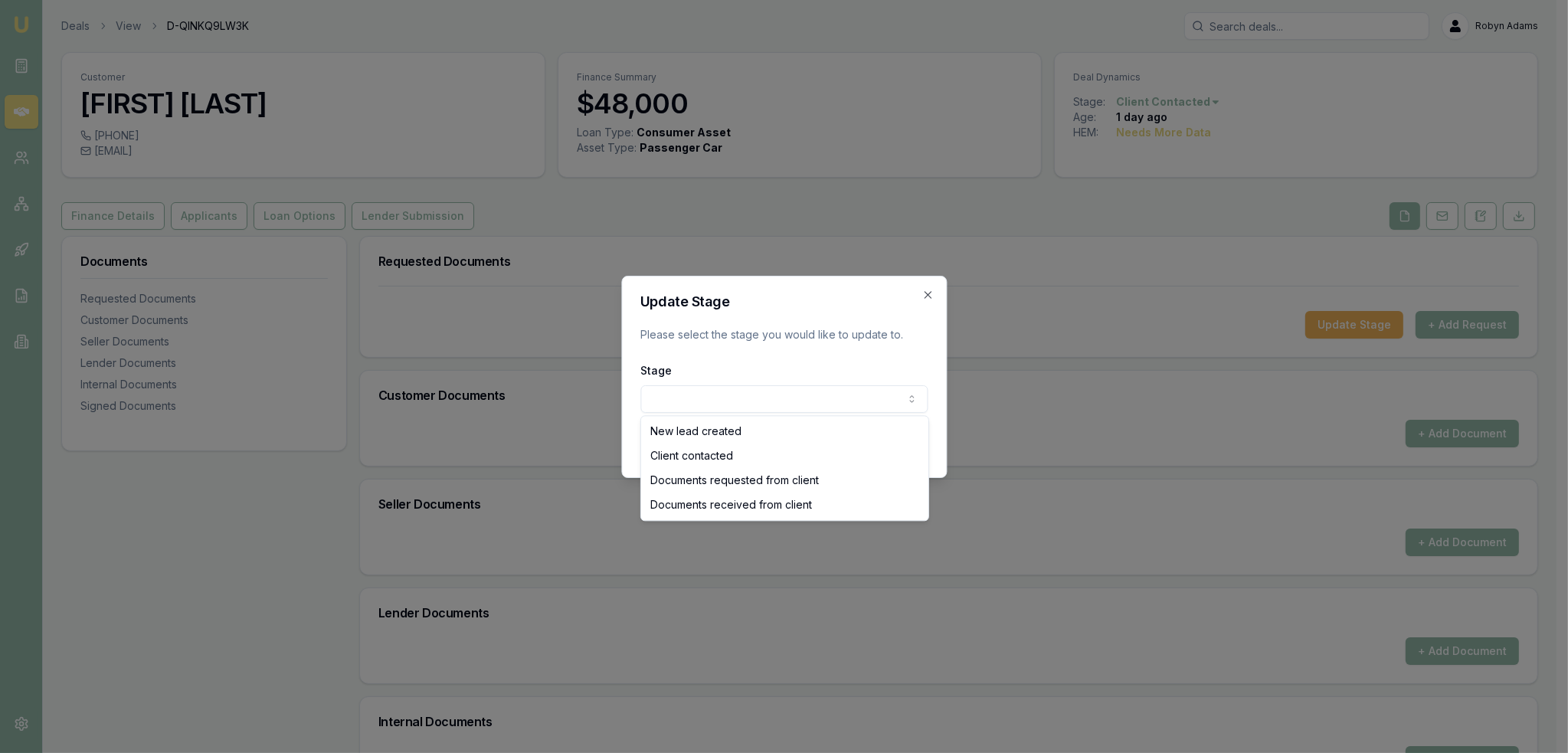 select on "CLIENT_CONTACTED" 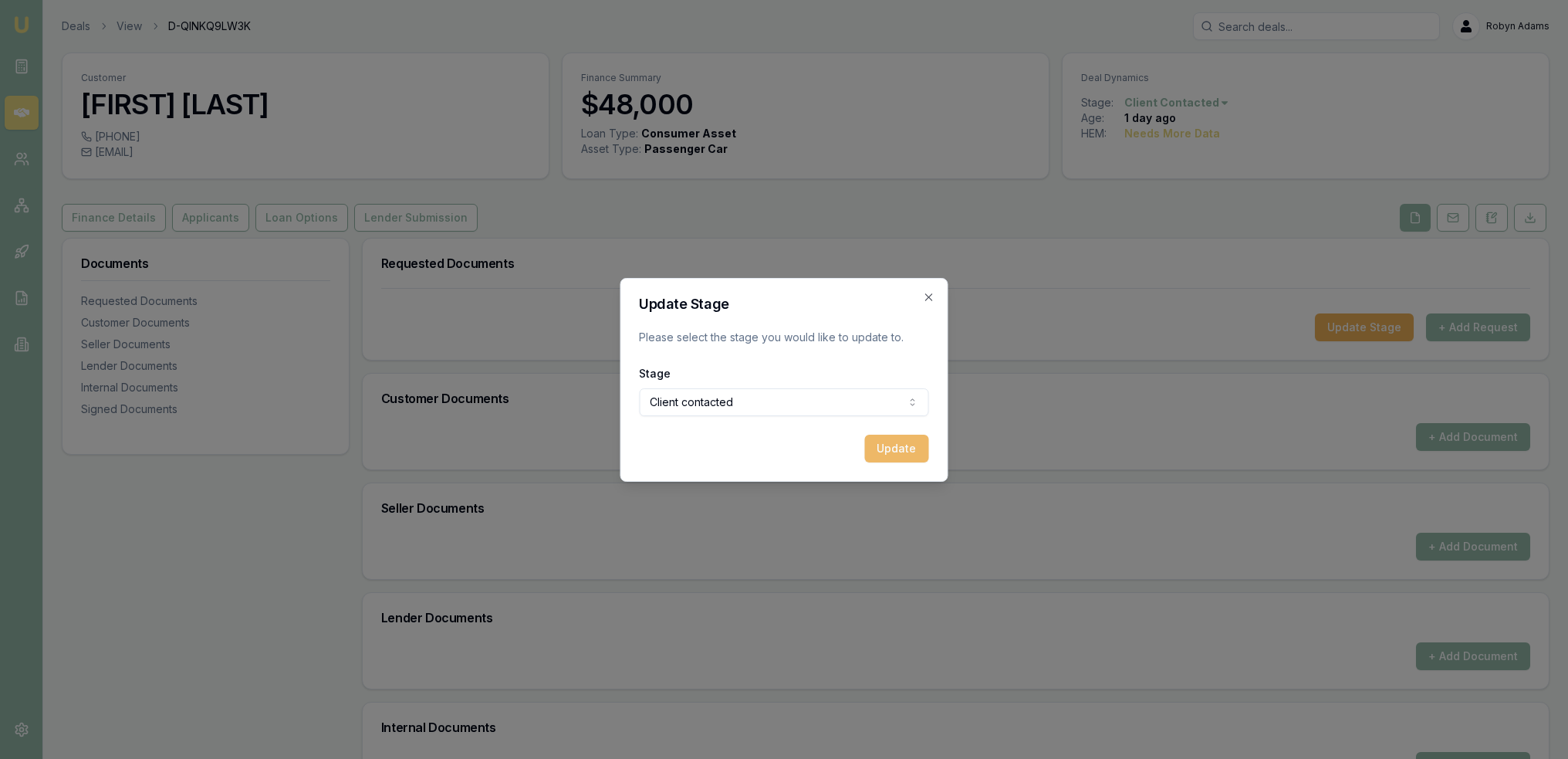 click on "Update" at bounding box center [897, 449] 